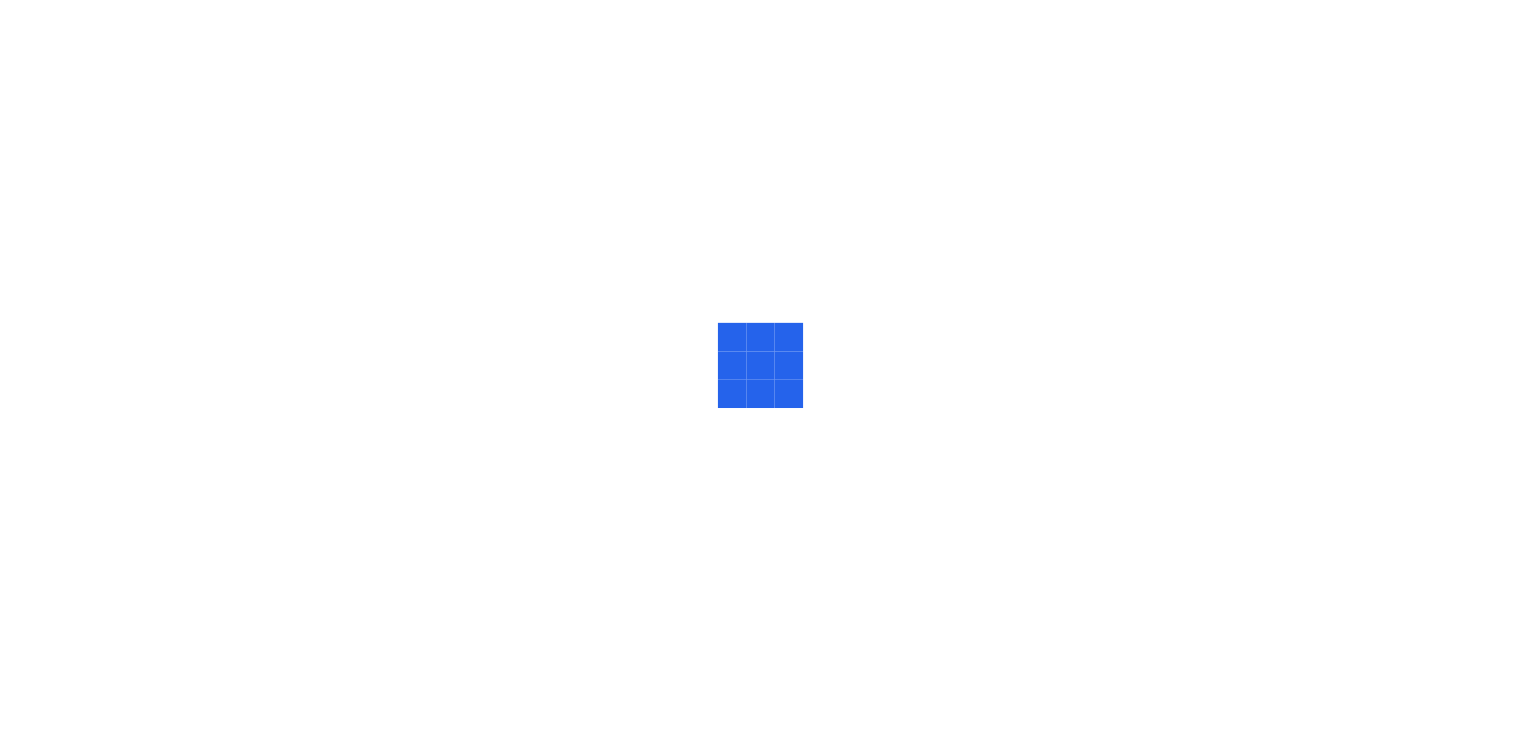 scroll, scrollTop: 0, scrollLeft: 0, axis: both 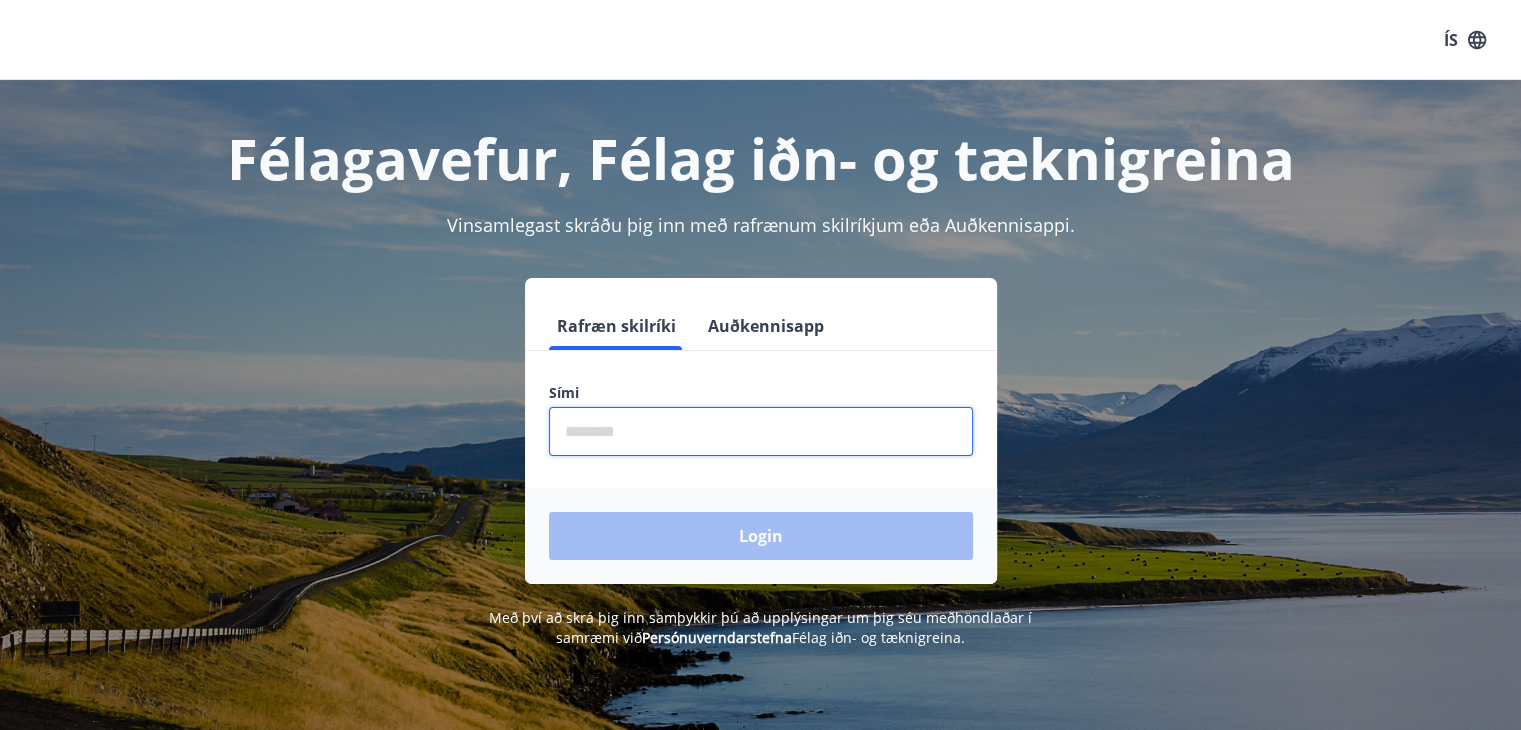 click at bounding box center (761, 431) 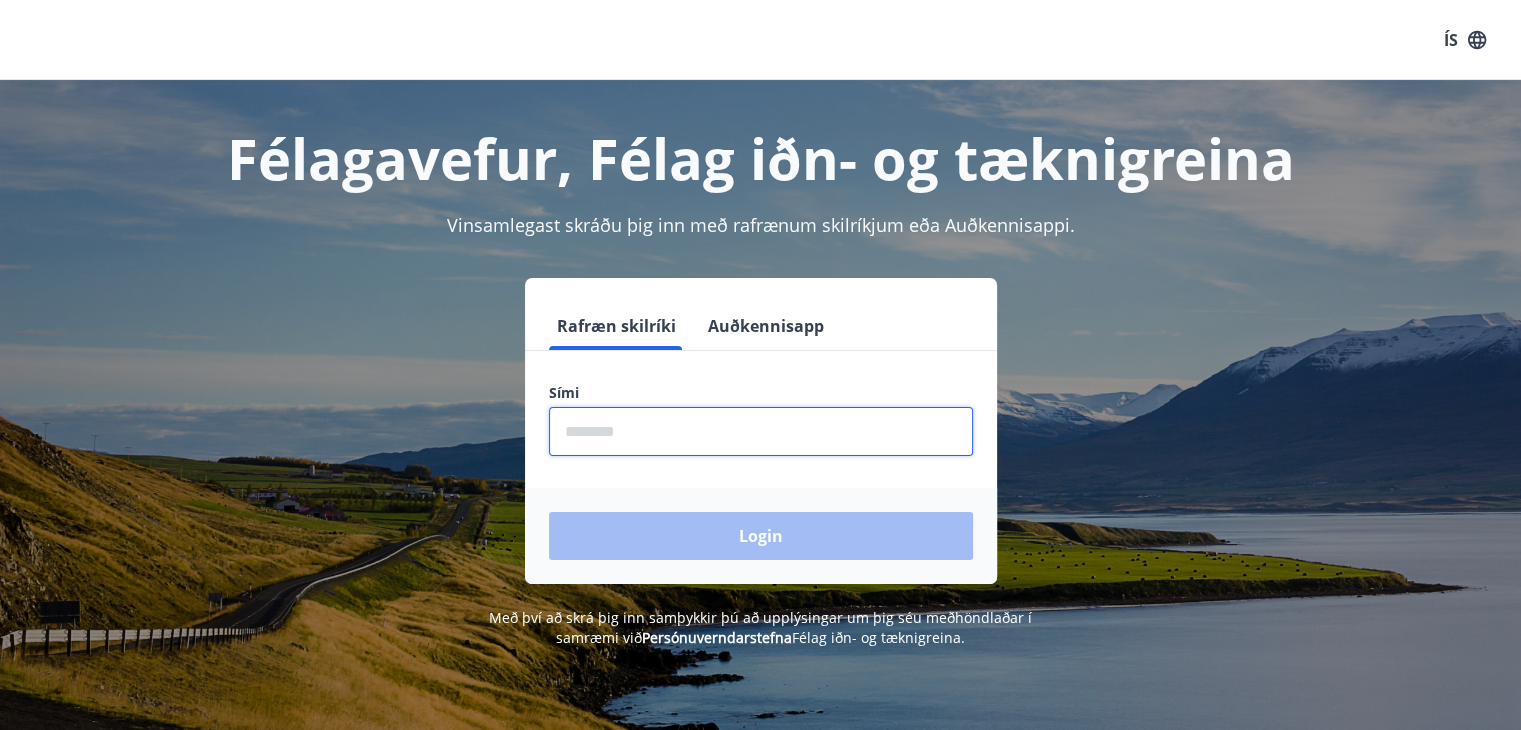 type on "********" 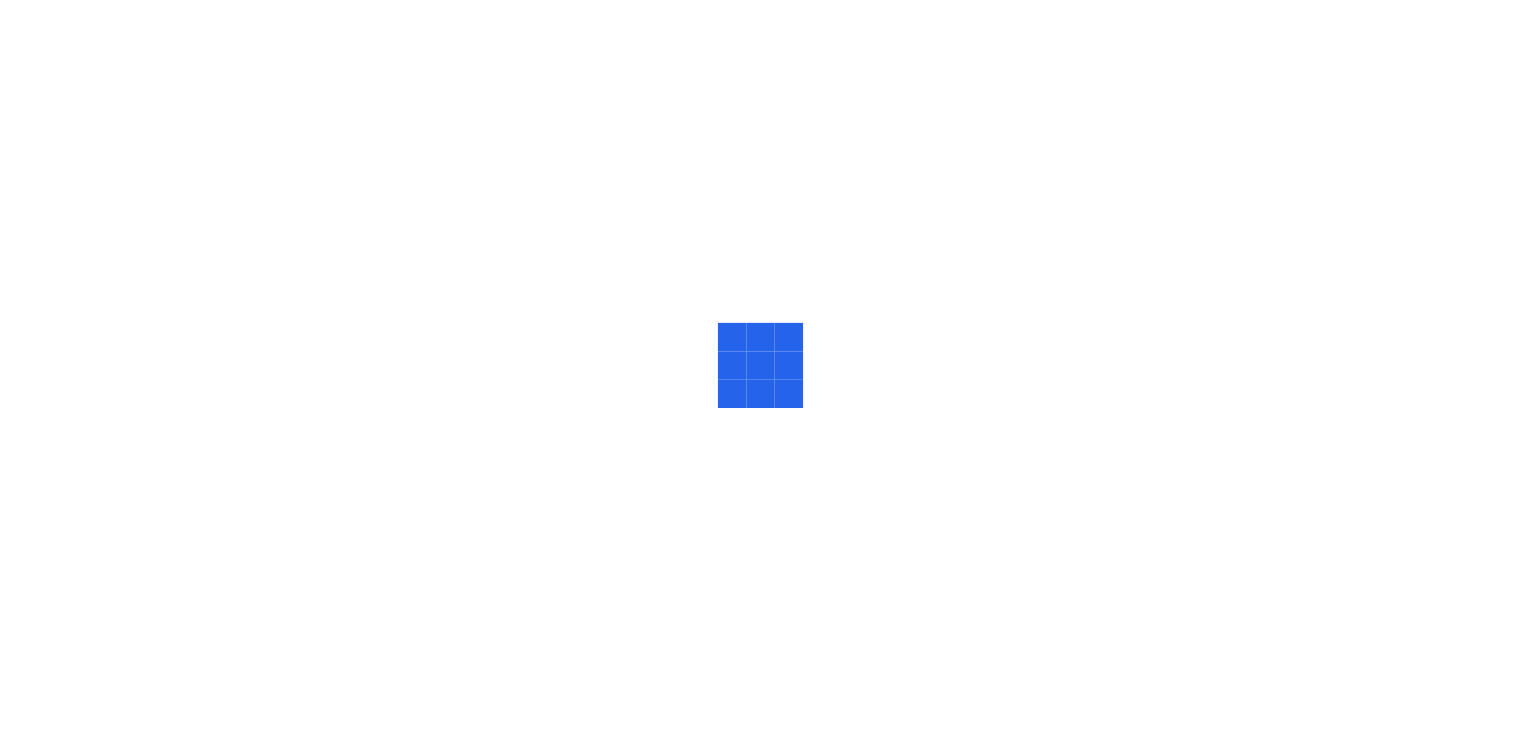 scroll, scrollTop: 0, scrollLeft: 0, axis: both 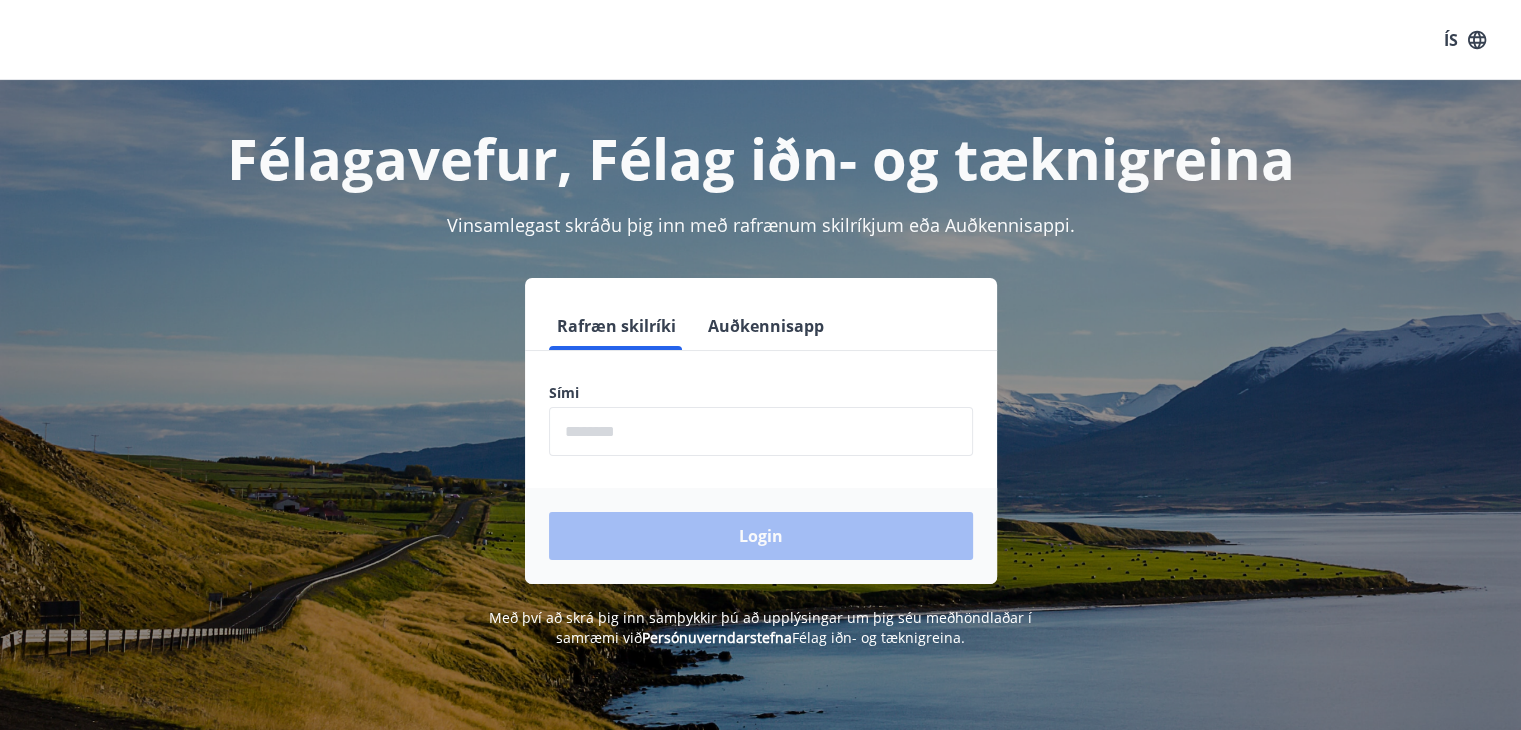 click at bounding box center [761, 431] 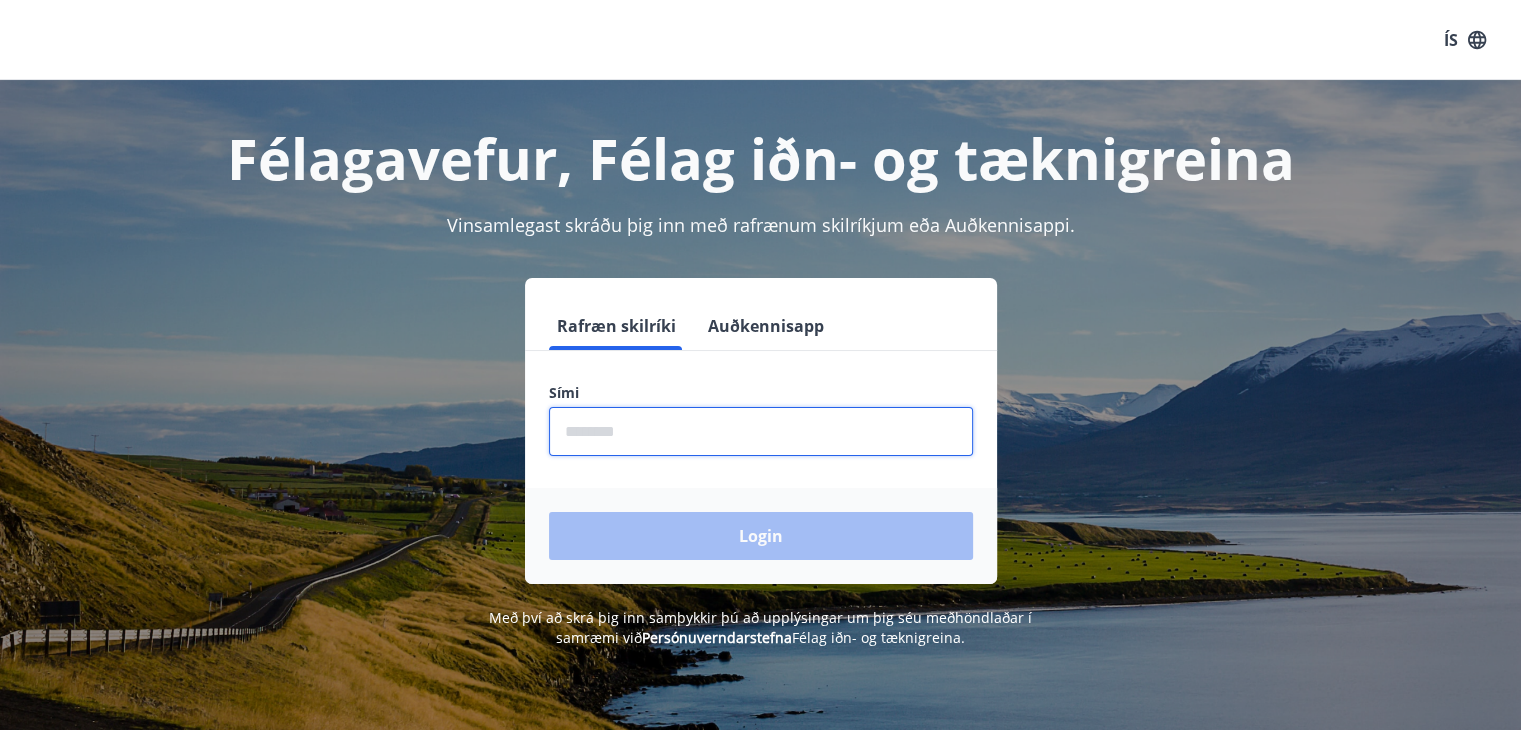 type on "********" 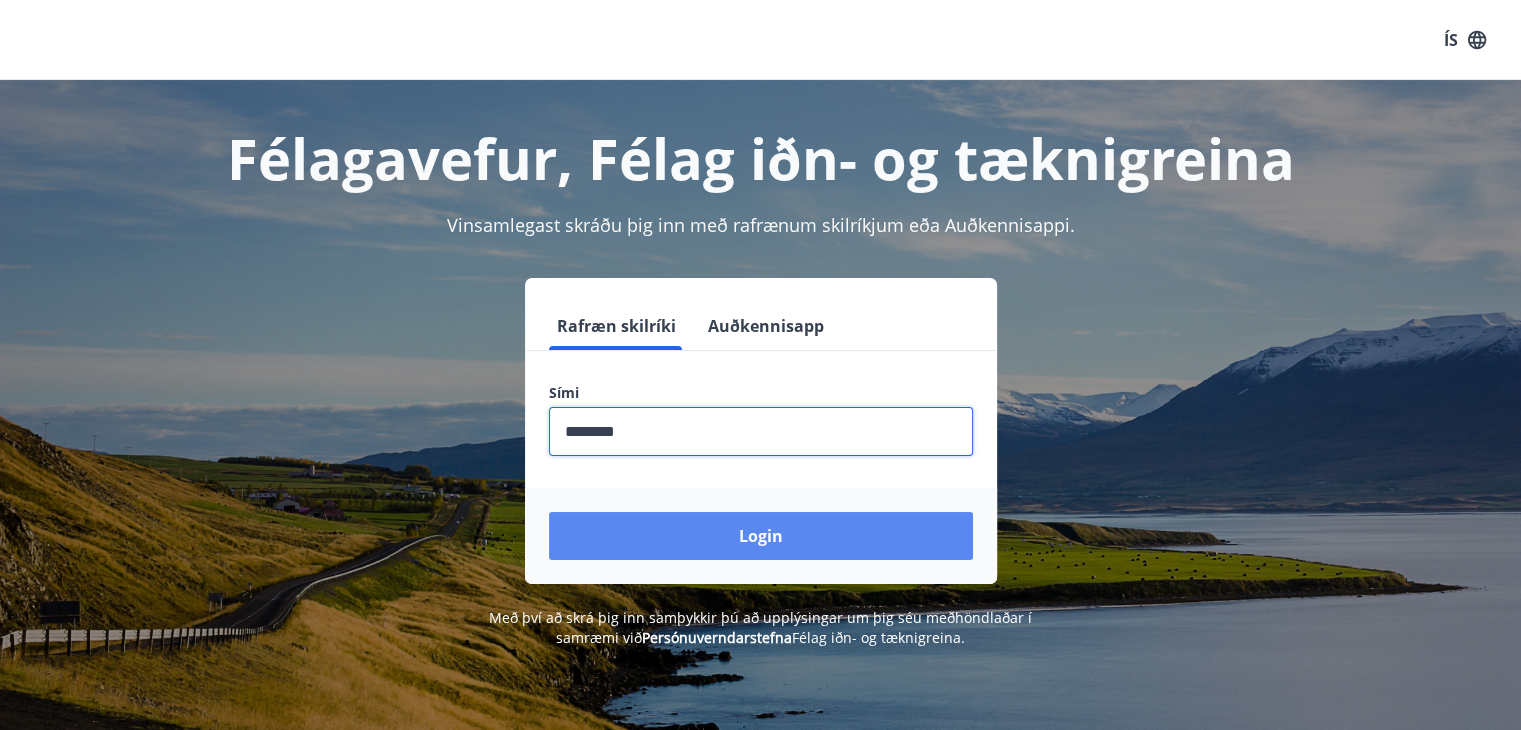 click on "Login" at bounding box center (761, 536) 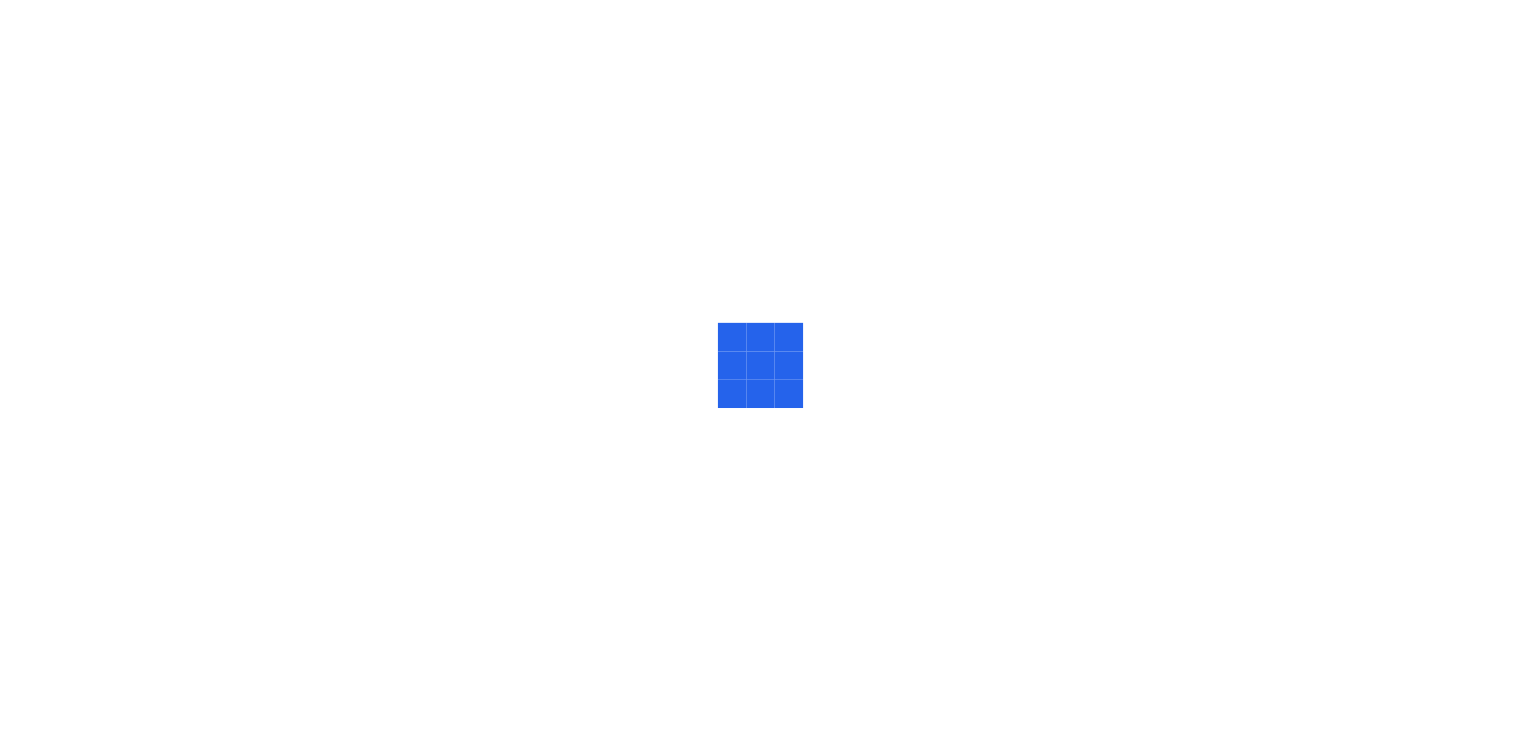 scroll, scrollTop: 0, scrollLeft: 0, axis: both 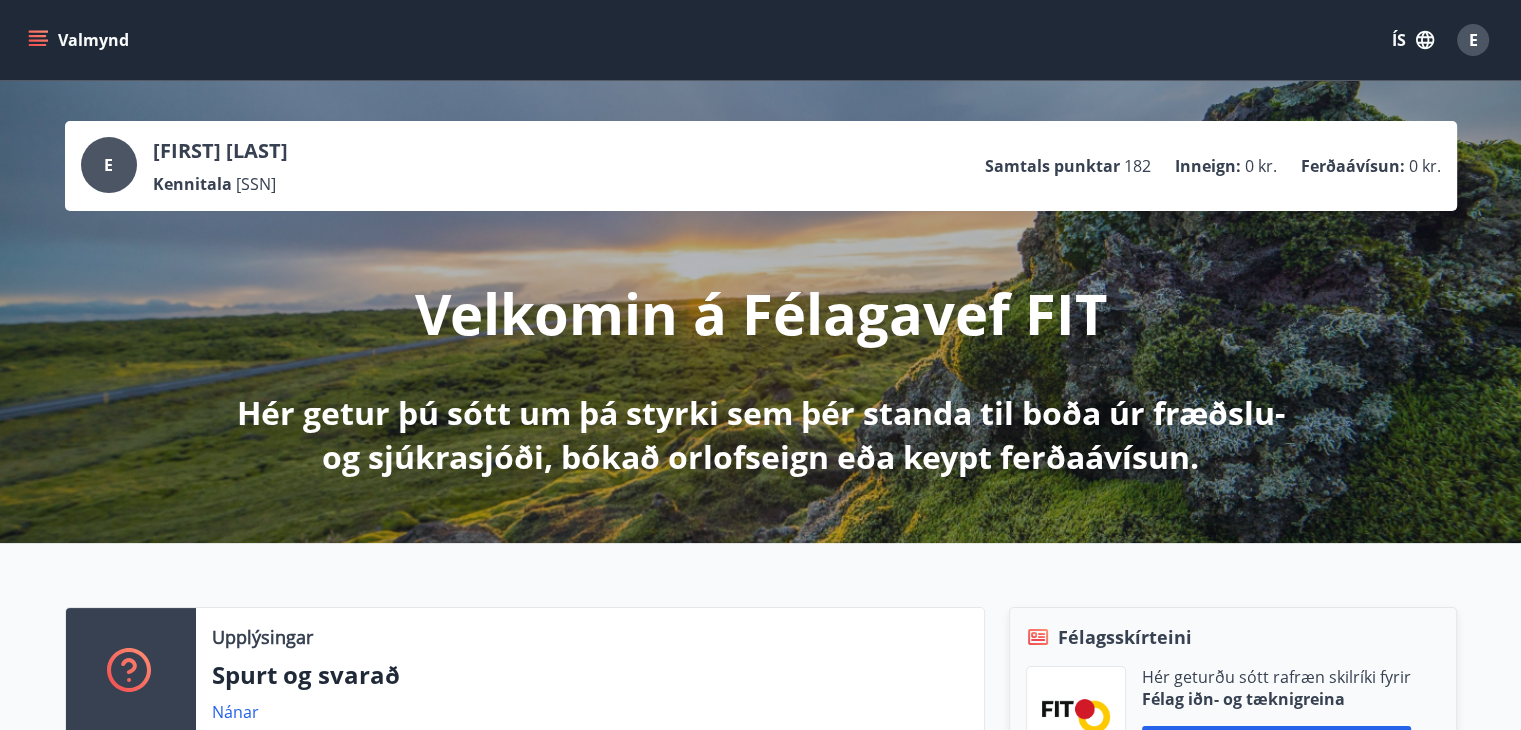 click 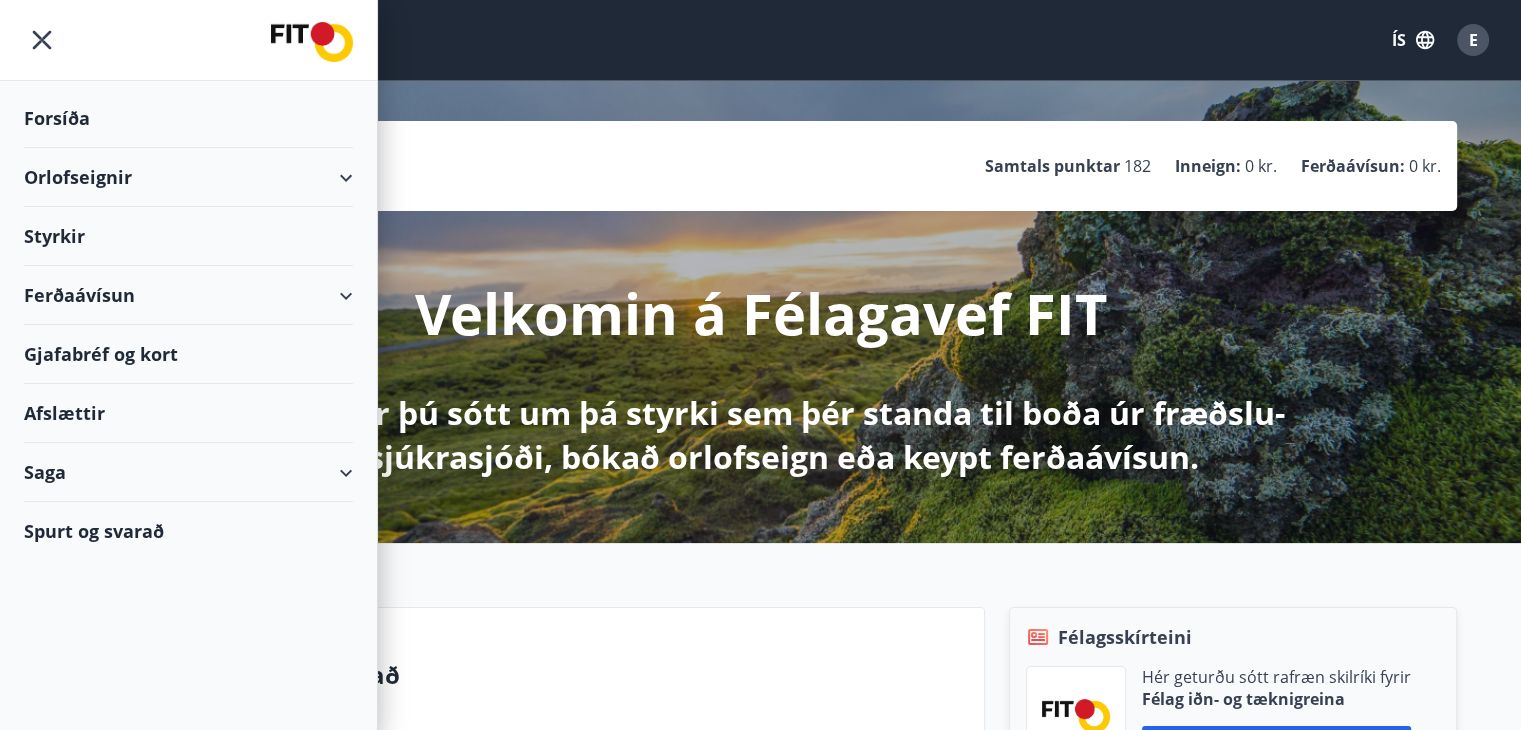 click on "Orlofseignir" at bounding box center [188, 177] 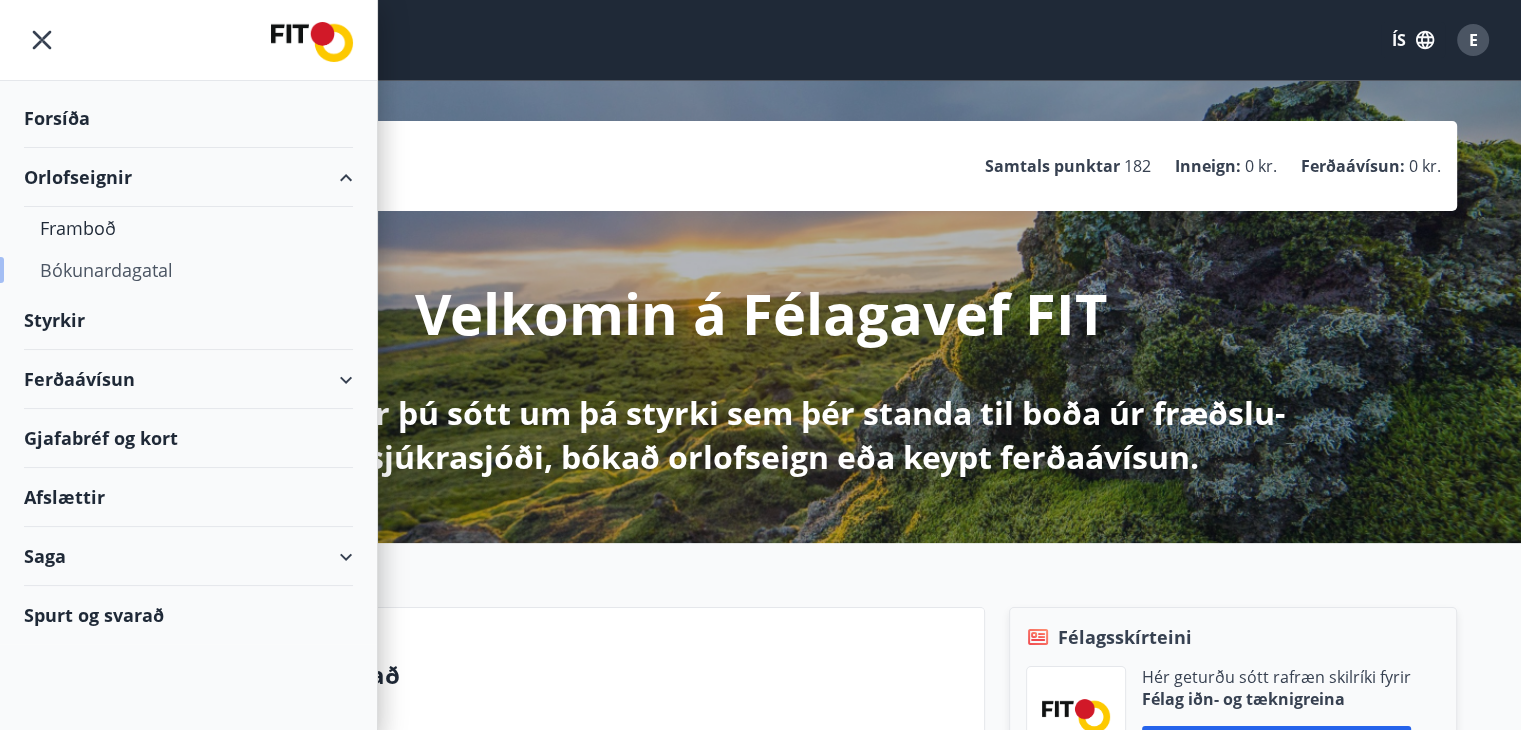 click on "Bókunardagatal" at bounding box center (188, 270) 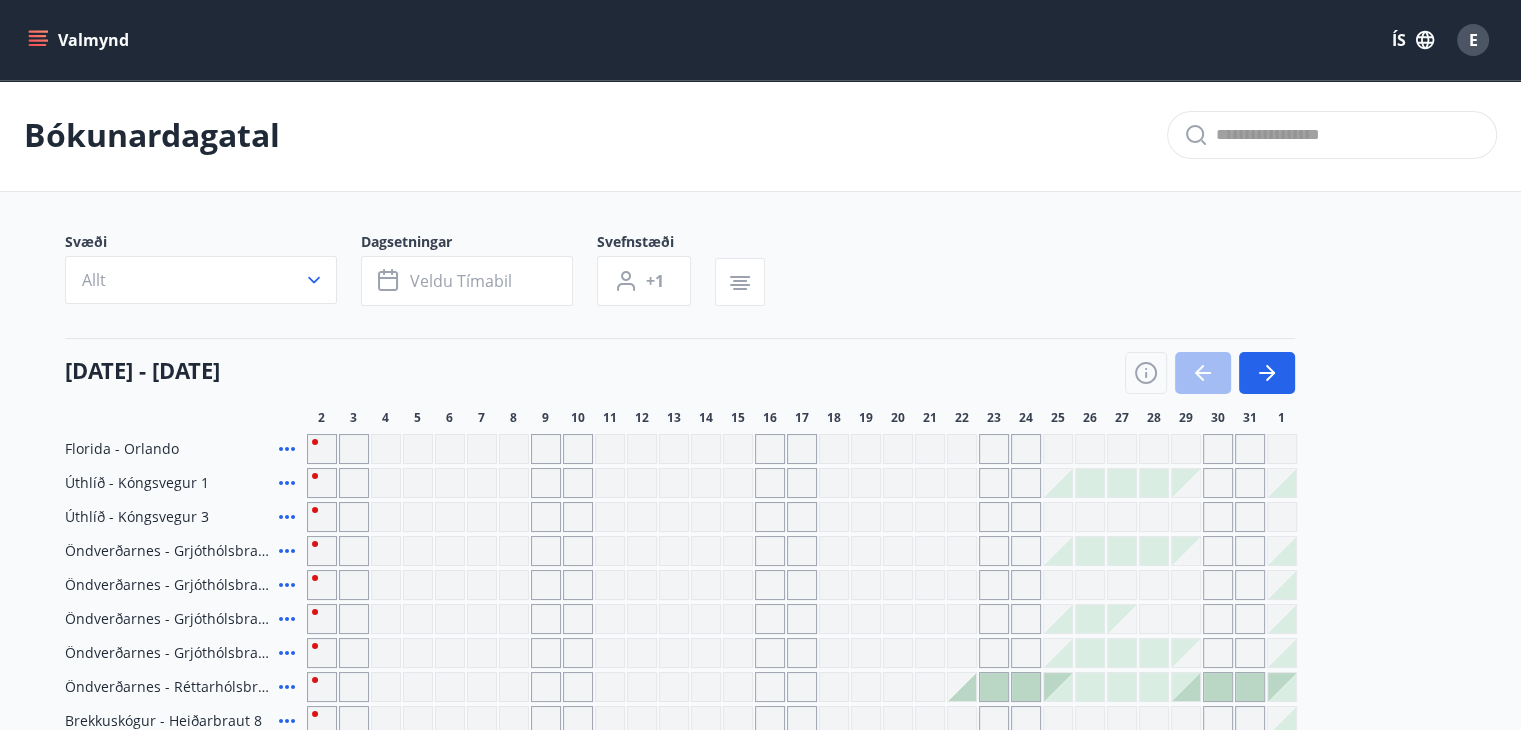 scroll, scrollTop: 0, scrollLeft: 0, axis: both 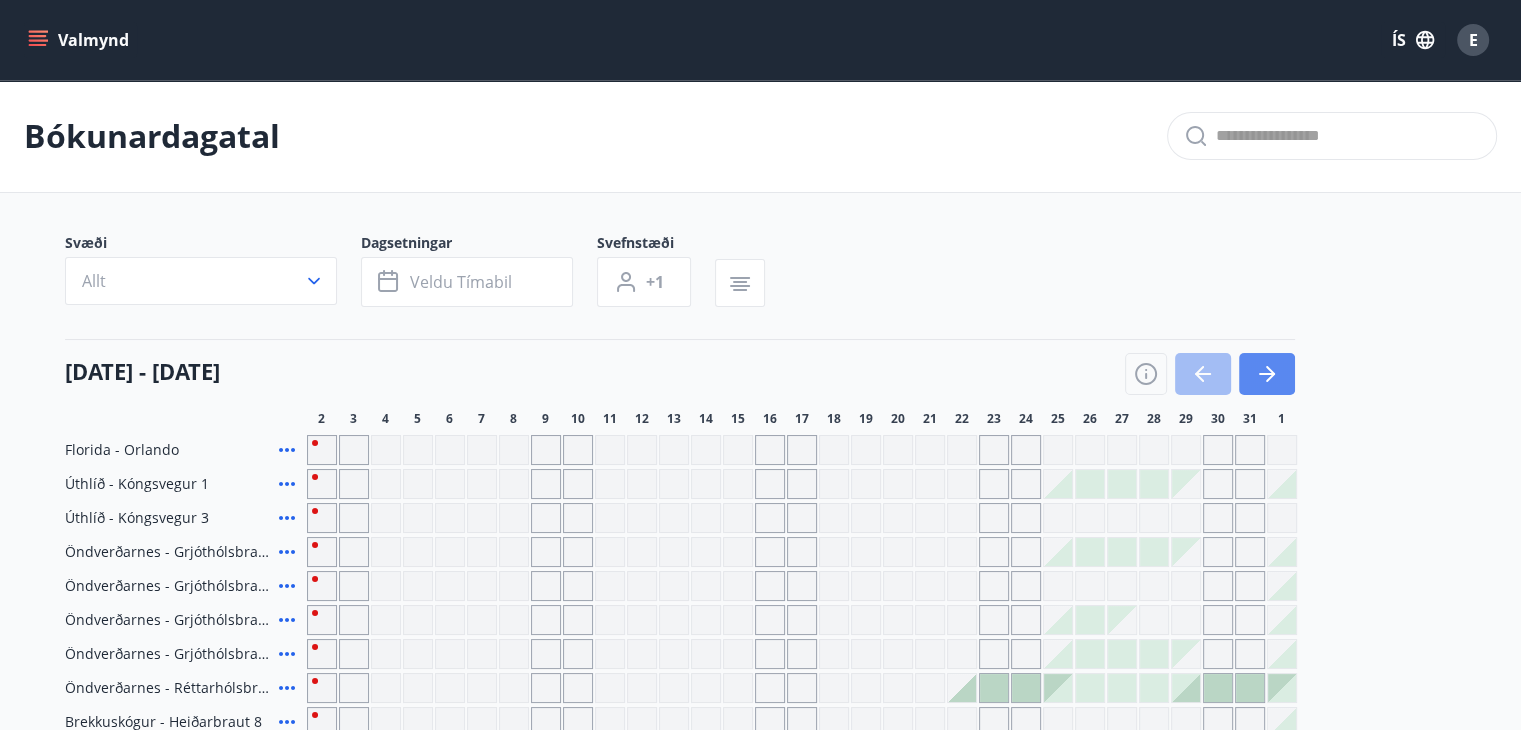 click 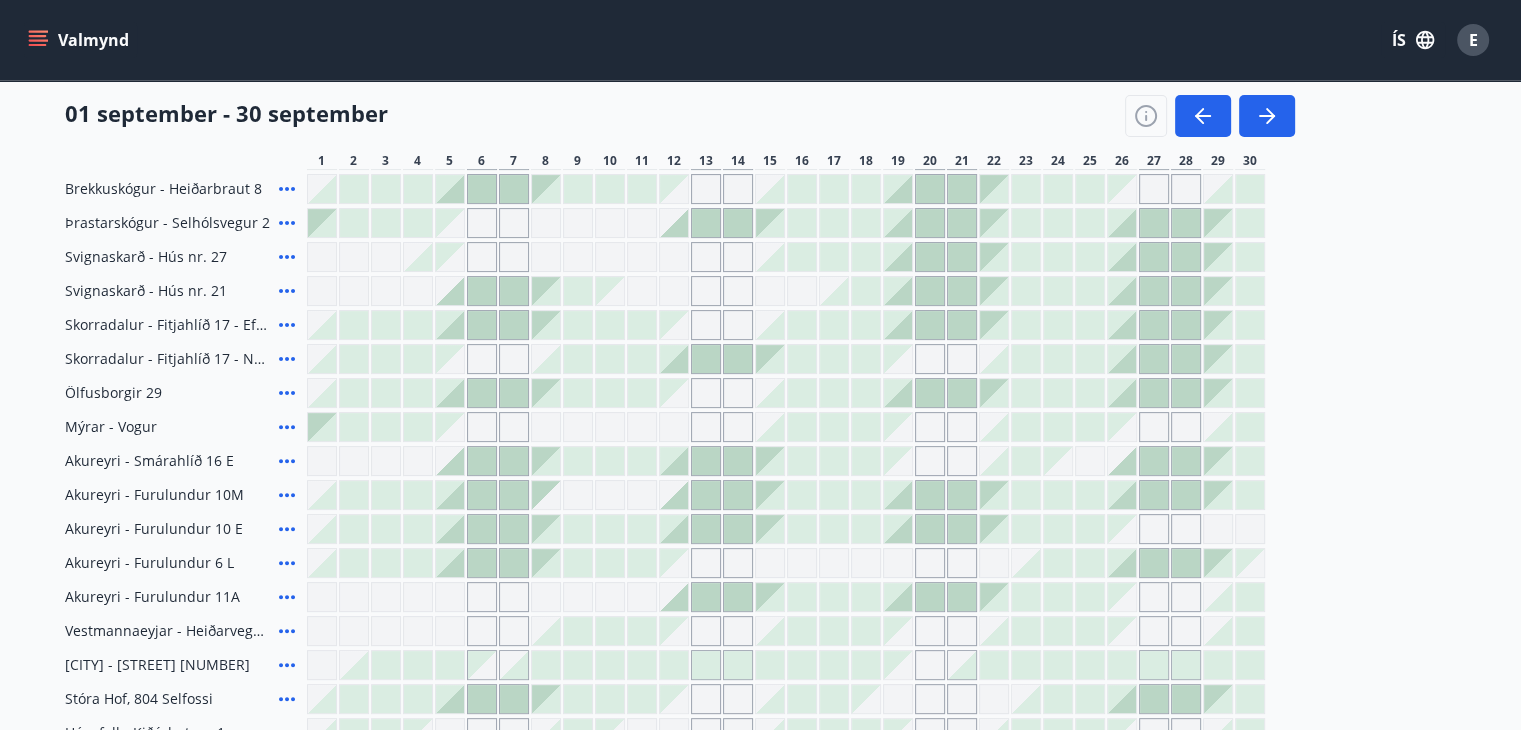 scroll, scrollTop: 500, scrollLeft: 0, axis: vertical 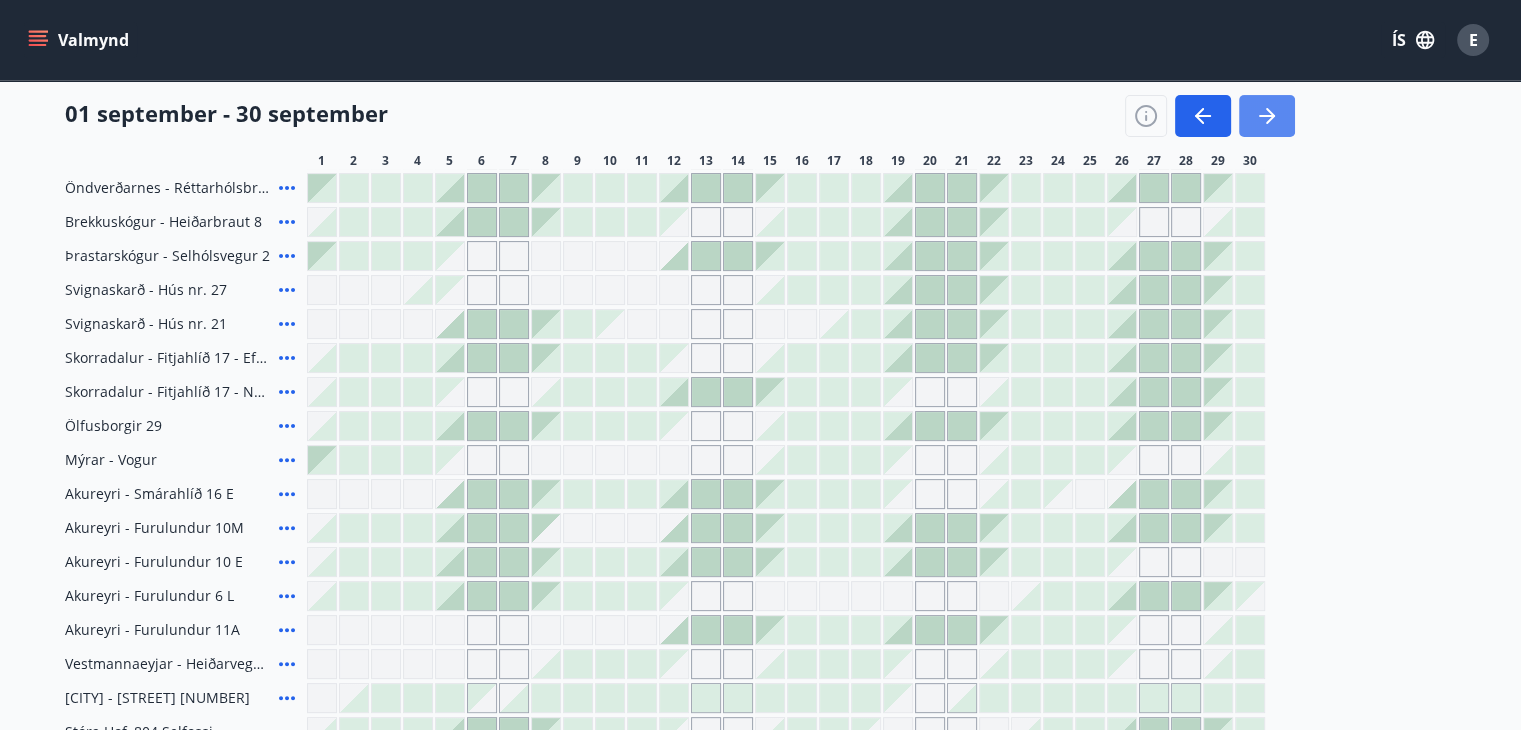 click 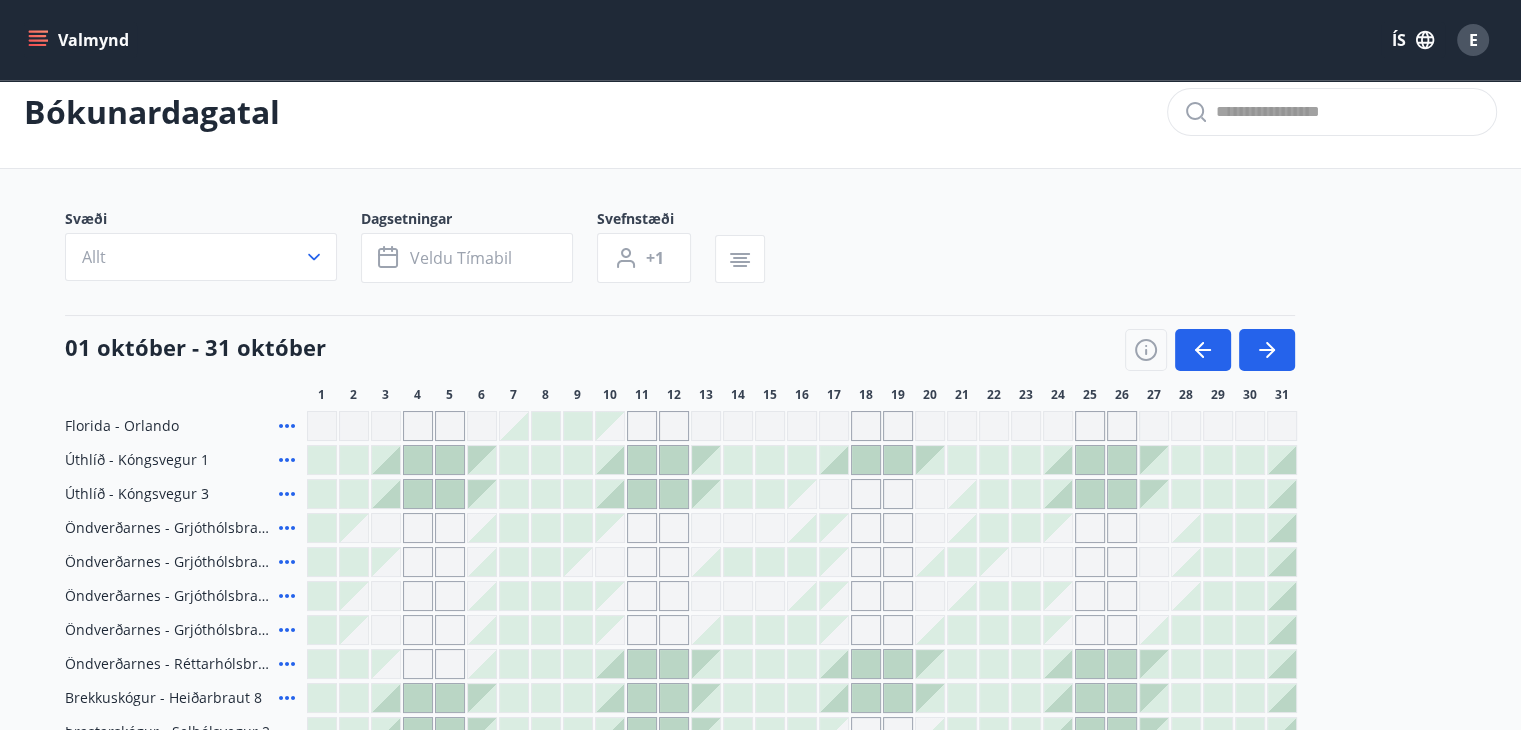 scroll, scrollTop: 0, scrollLeft: 0, axis: both 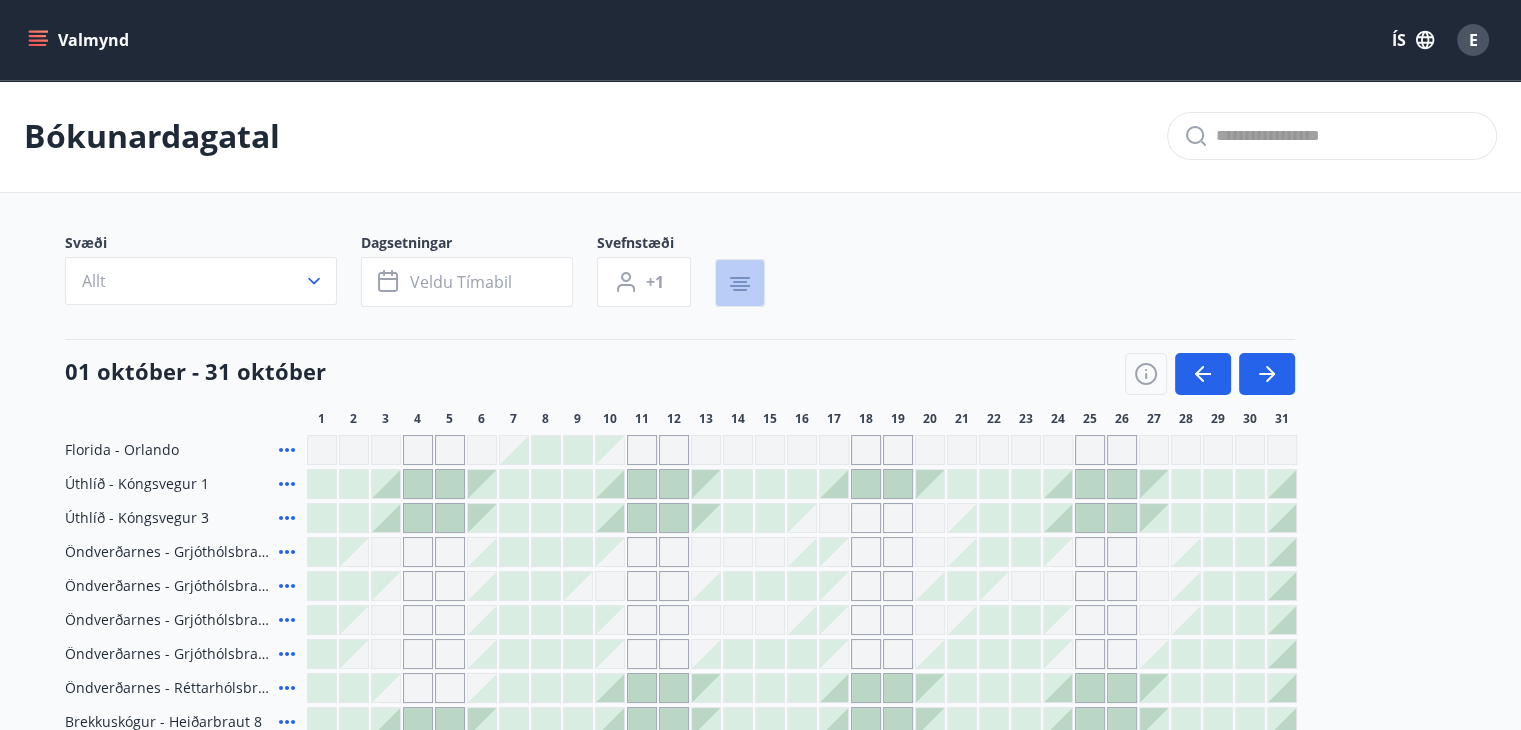 click 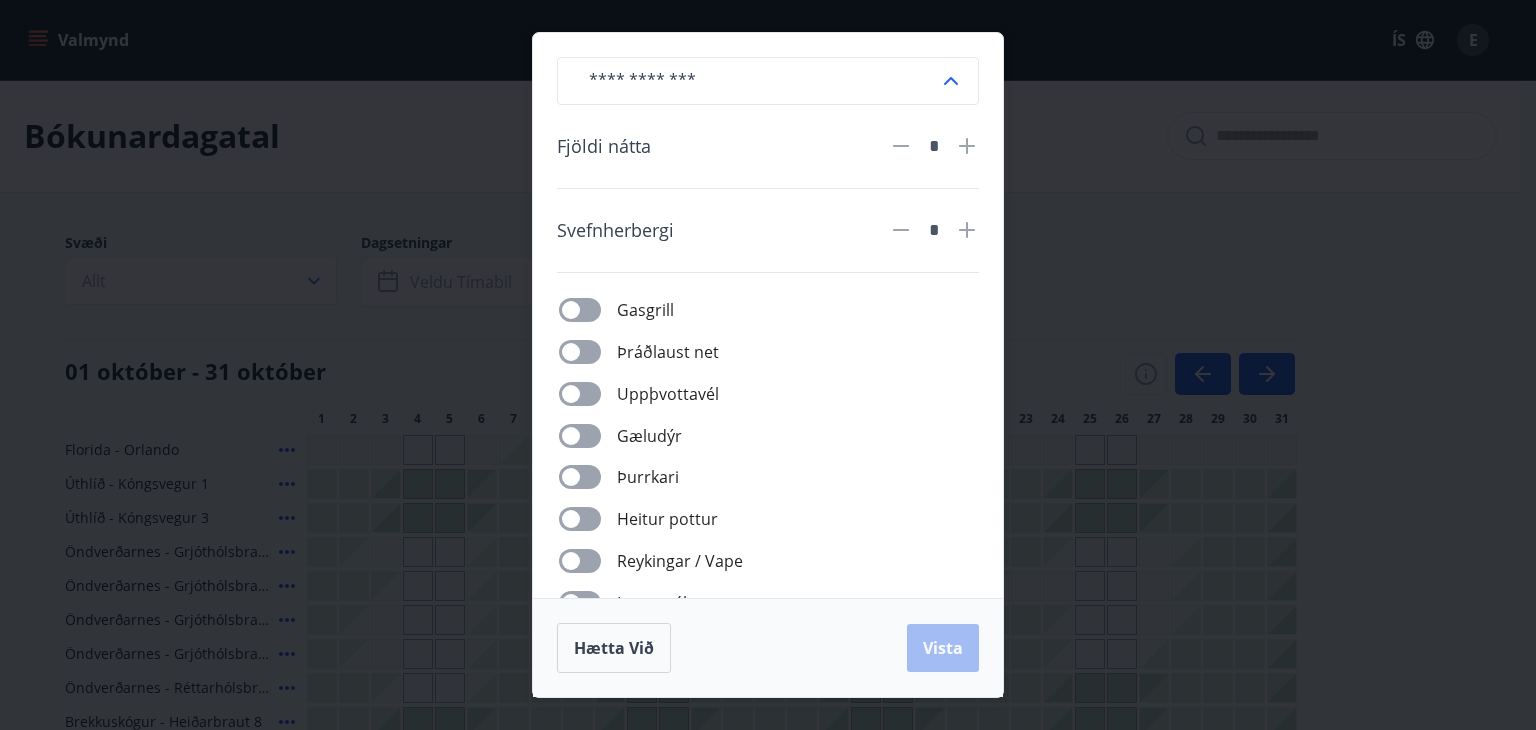 click 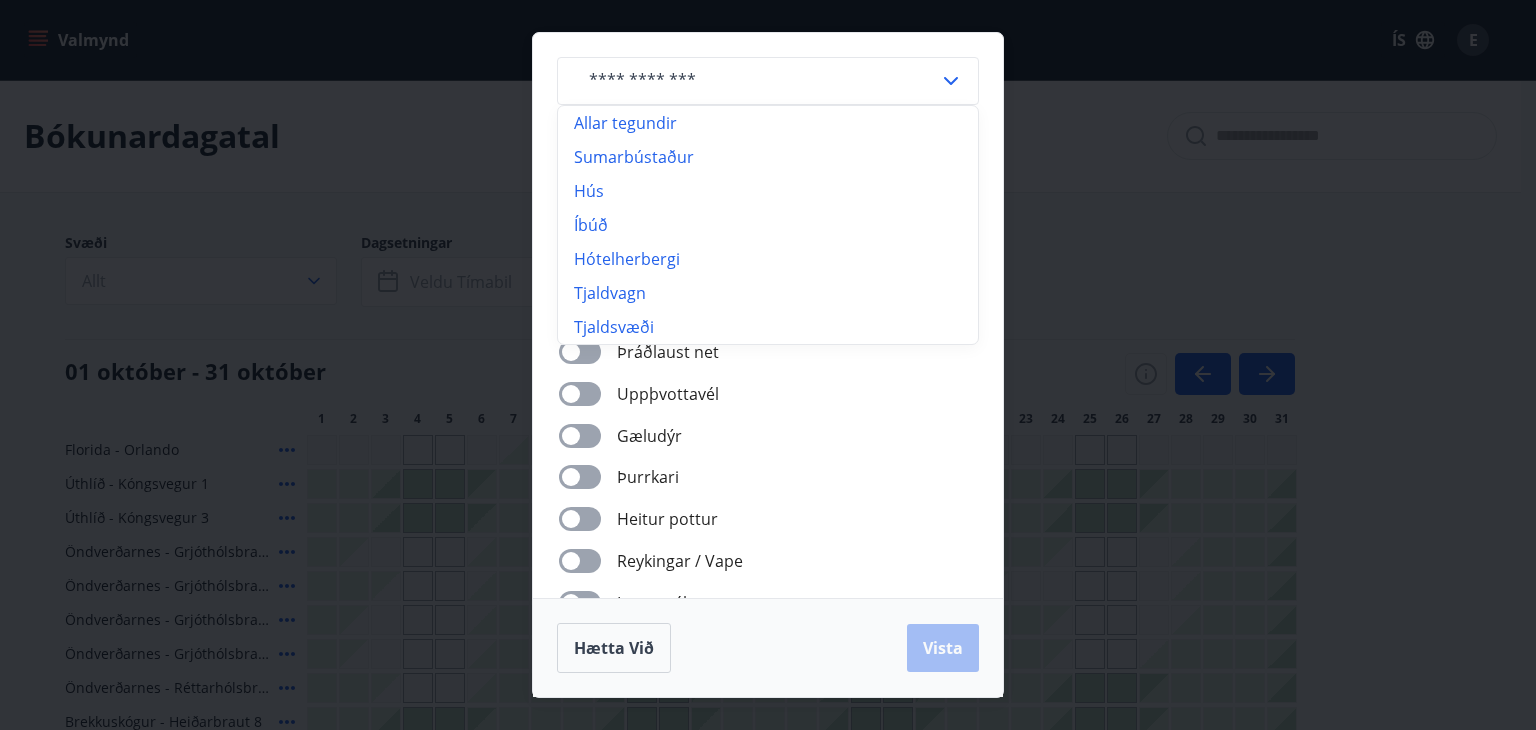 click 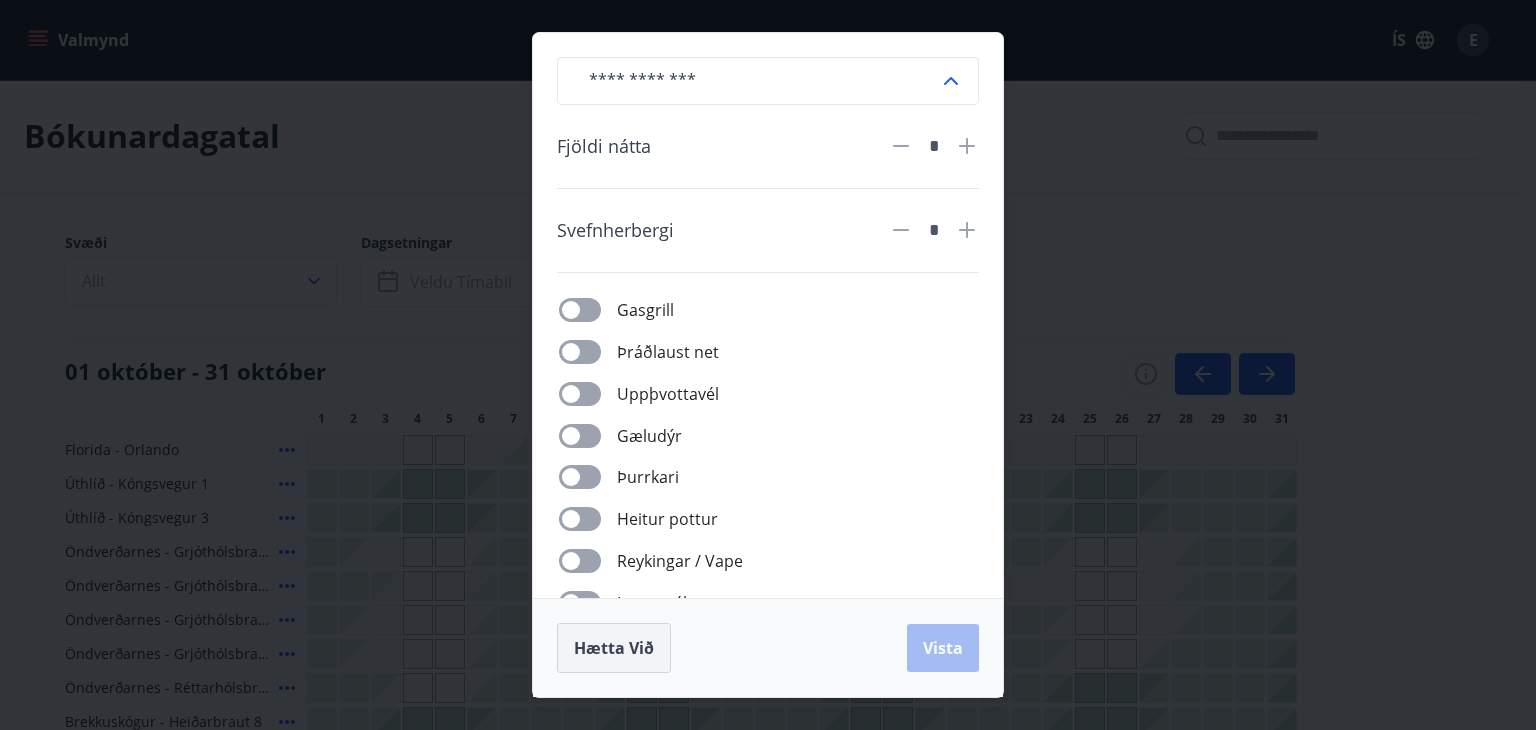 click on "Hætta við" at bounding box center [614, 648] 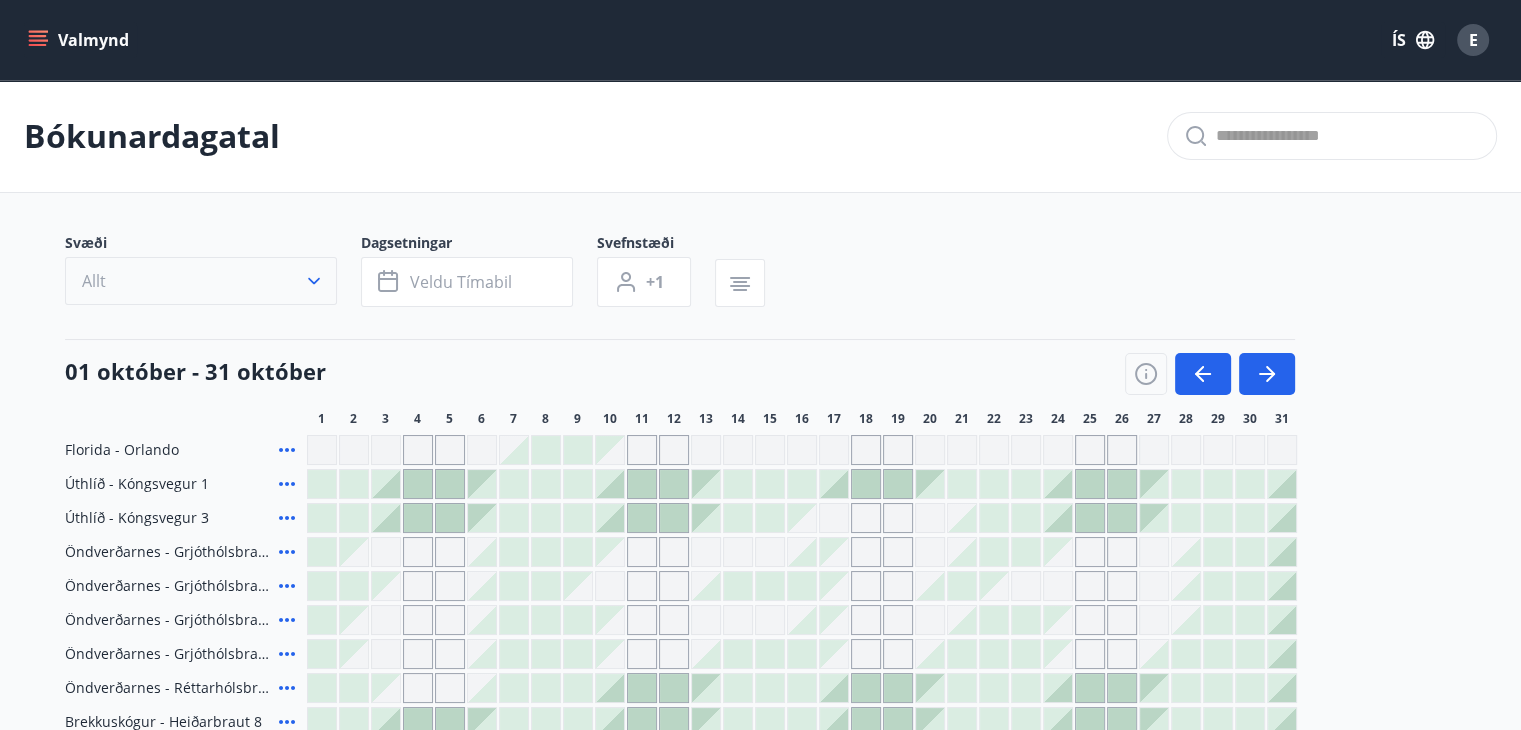 click on "Allt" at bounding box center [201, 281] 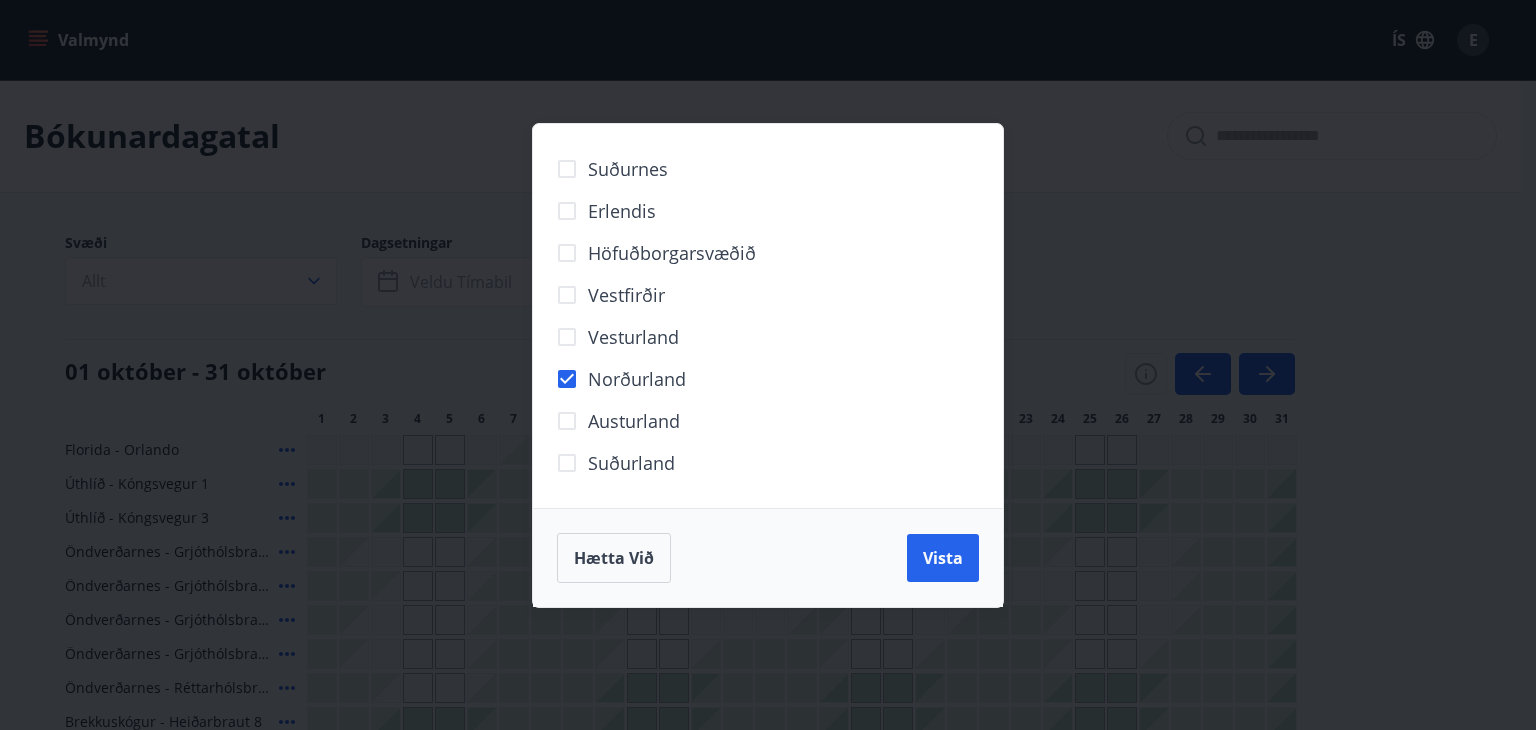 drag, startPoint x: 919, startPoint y: 561, endPoint x: 469, endPoint y: 401, distance: 477.59814 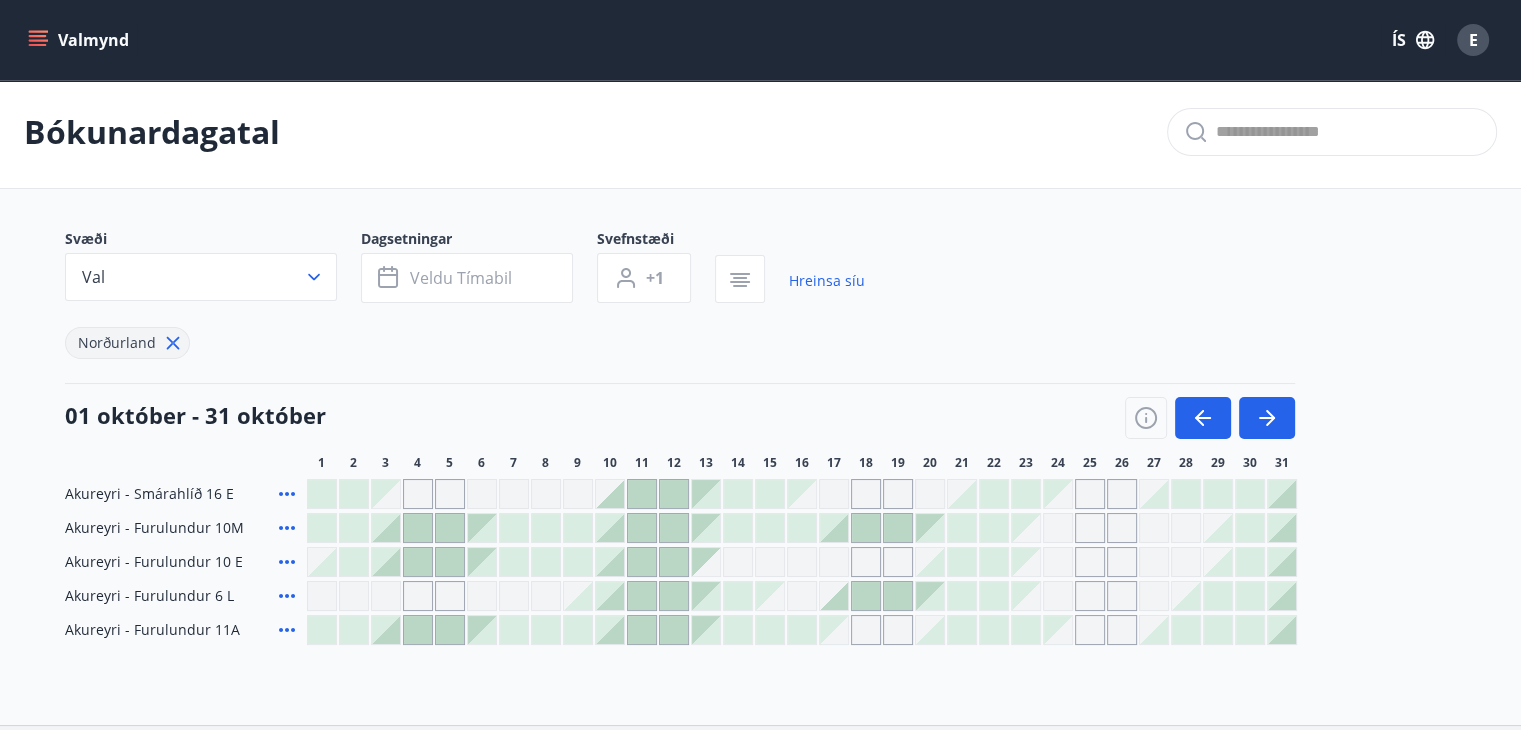 scroll, scrollTop: 0, scrollLeft: 0, axis: both 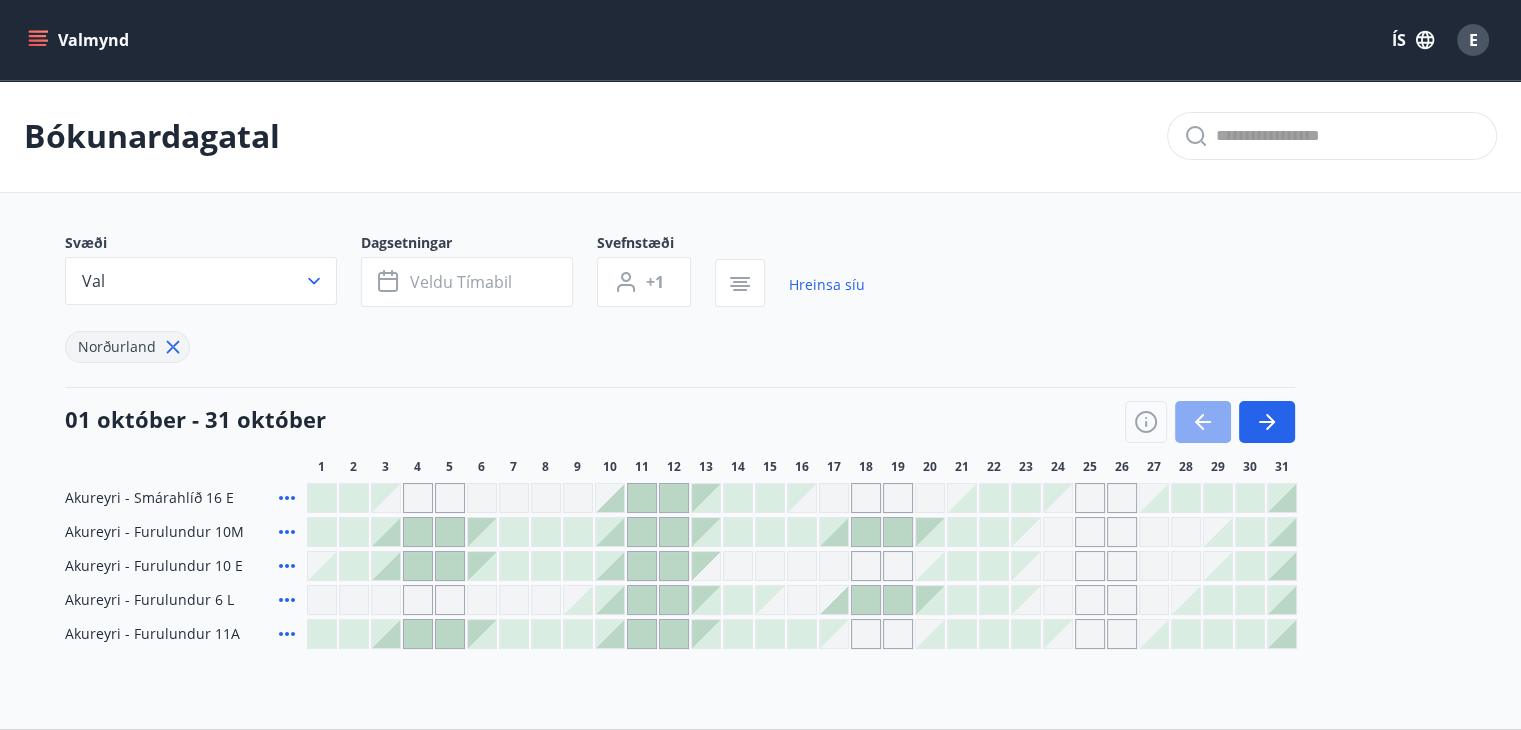 click at bounding box center (1203, 422) 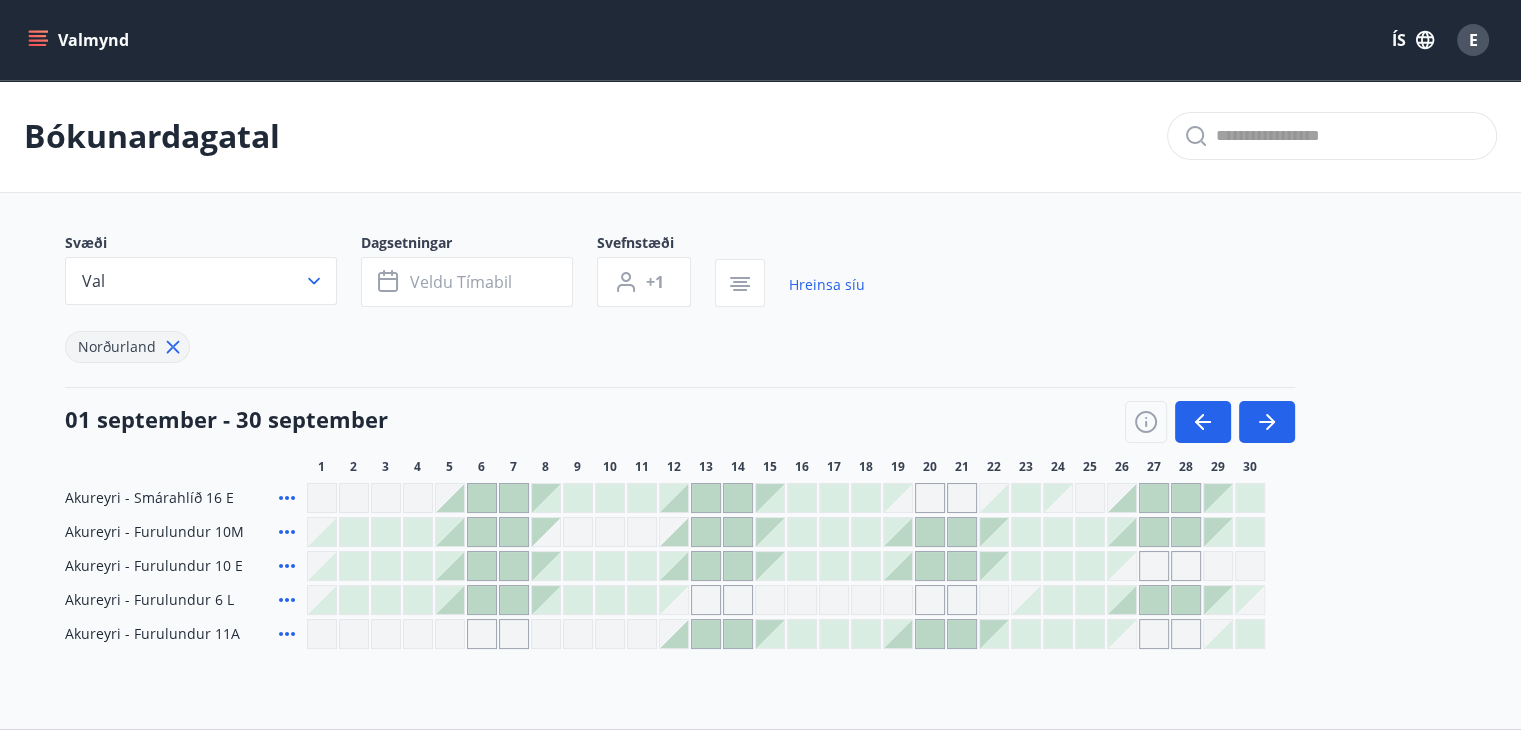 click 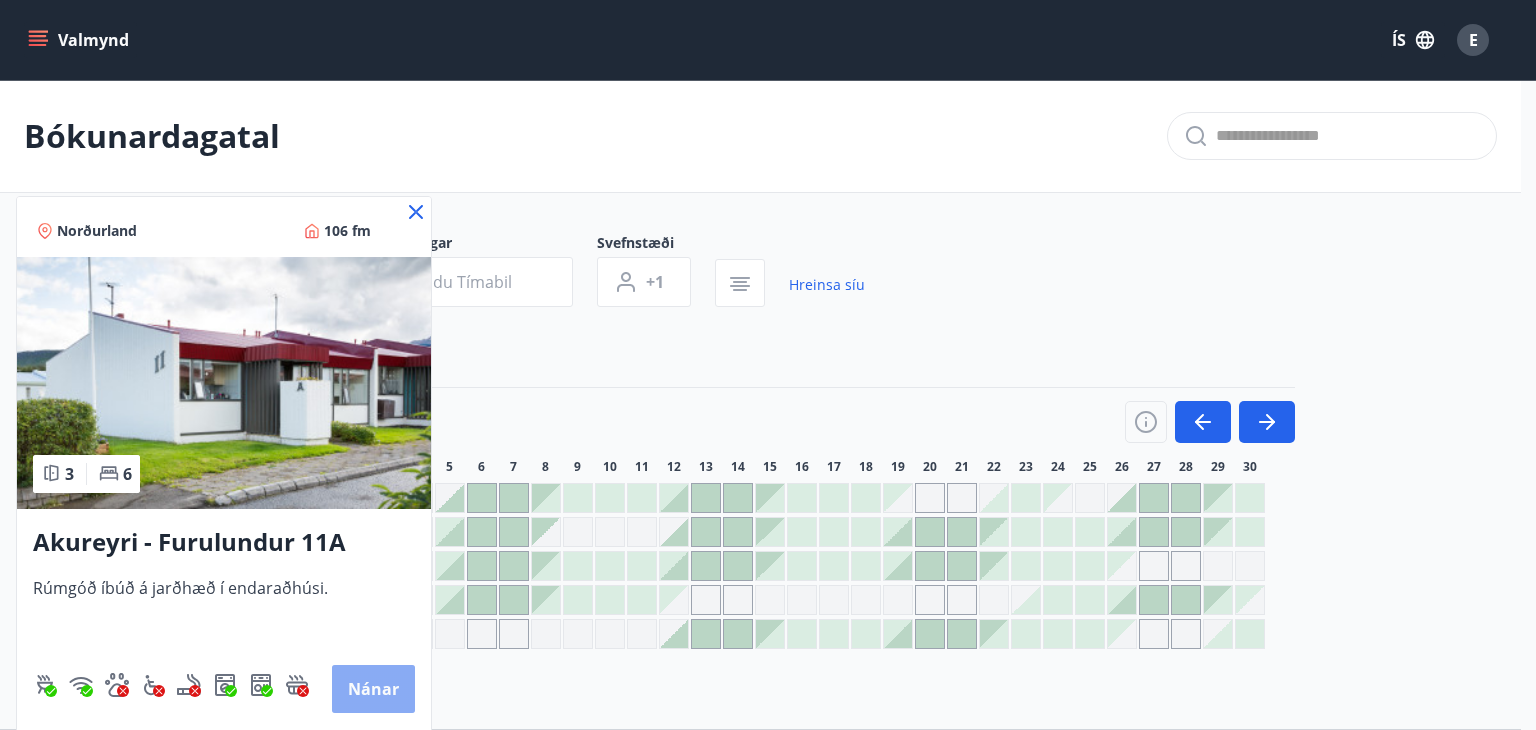click on "Nánar" at bounding box center [373, 689] 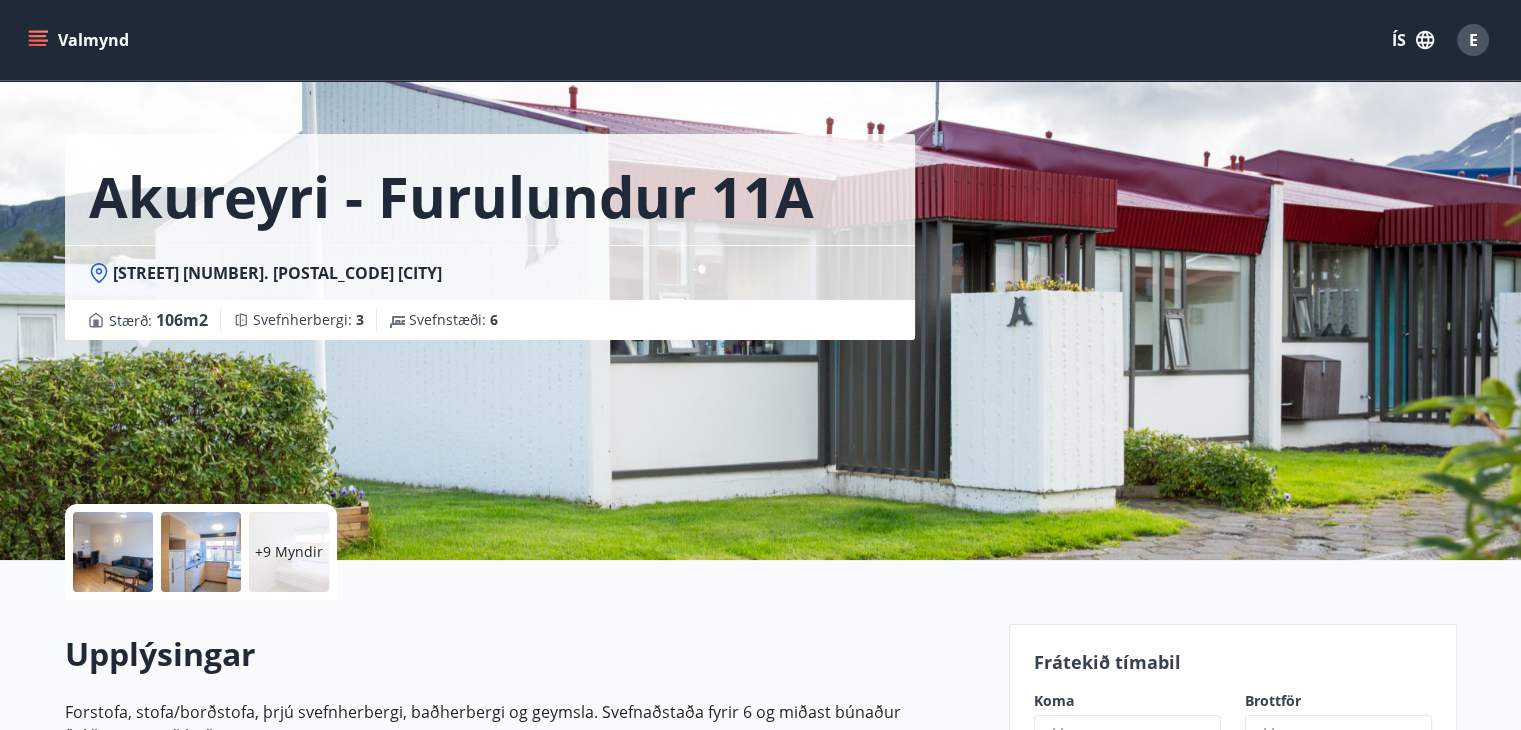 scroll, scrollTop: 0, scrollLeft: 0, axis: both 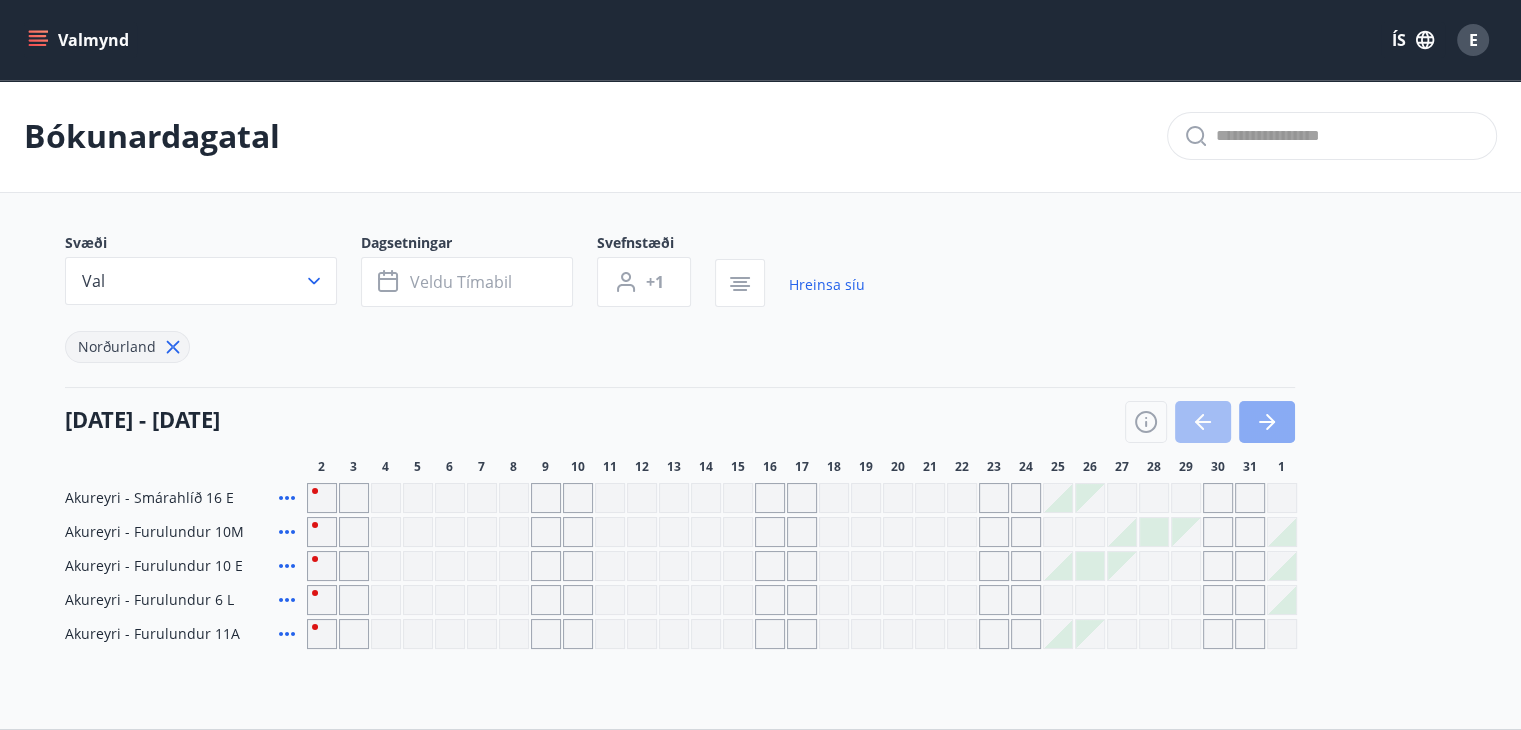 click 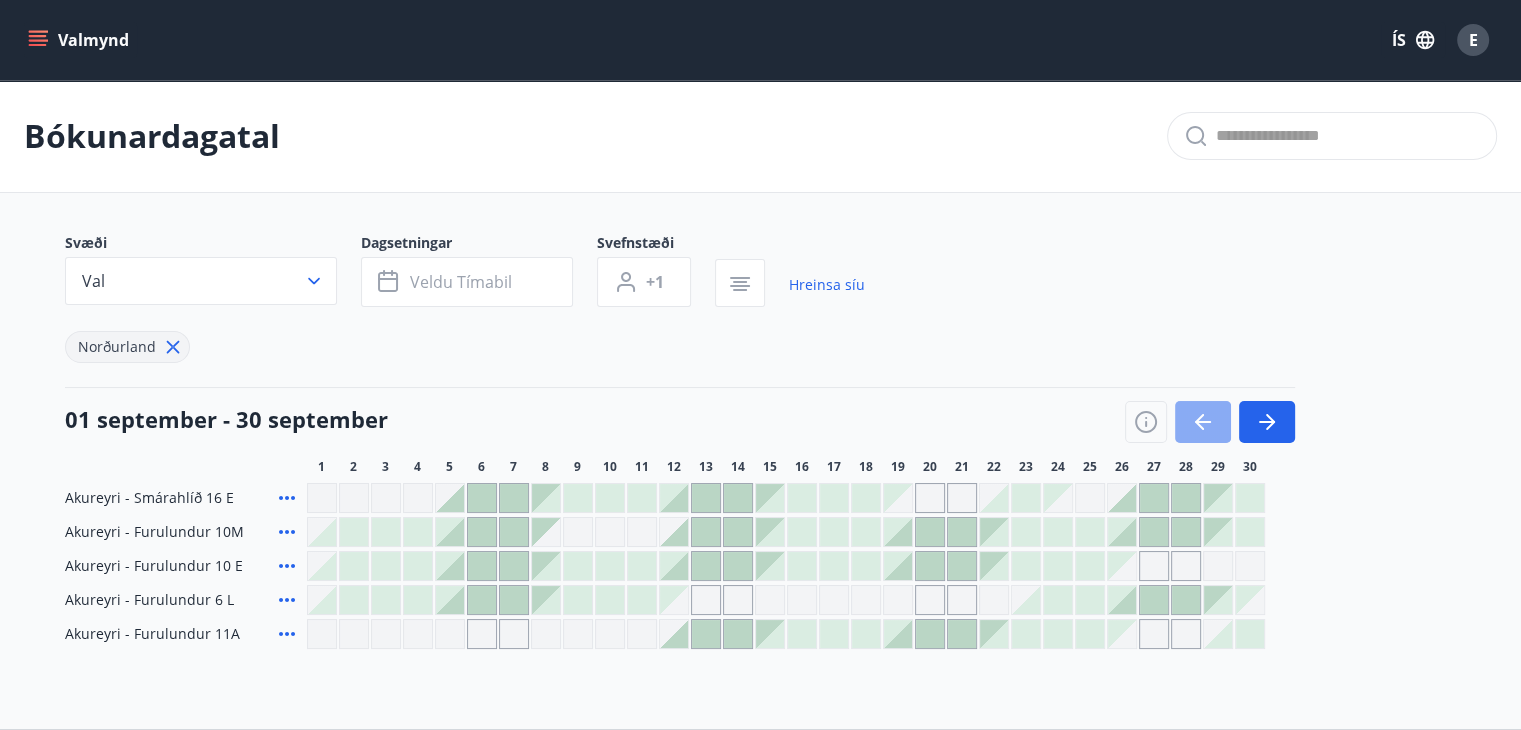 click 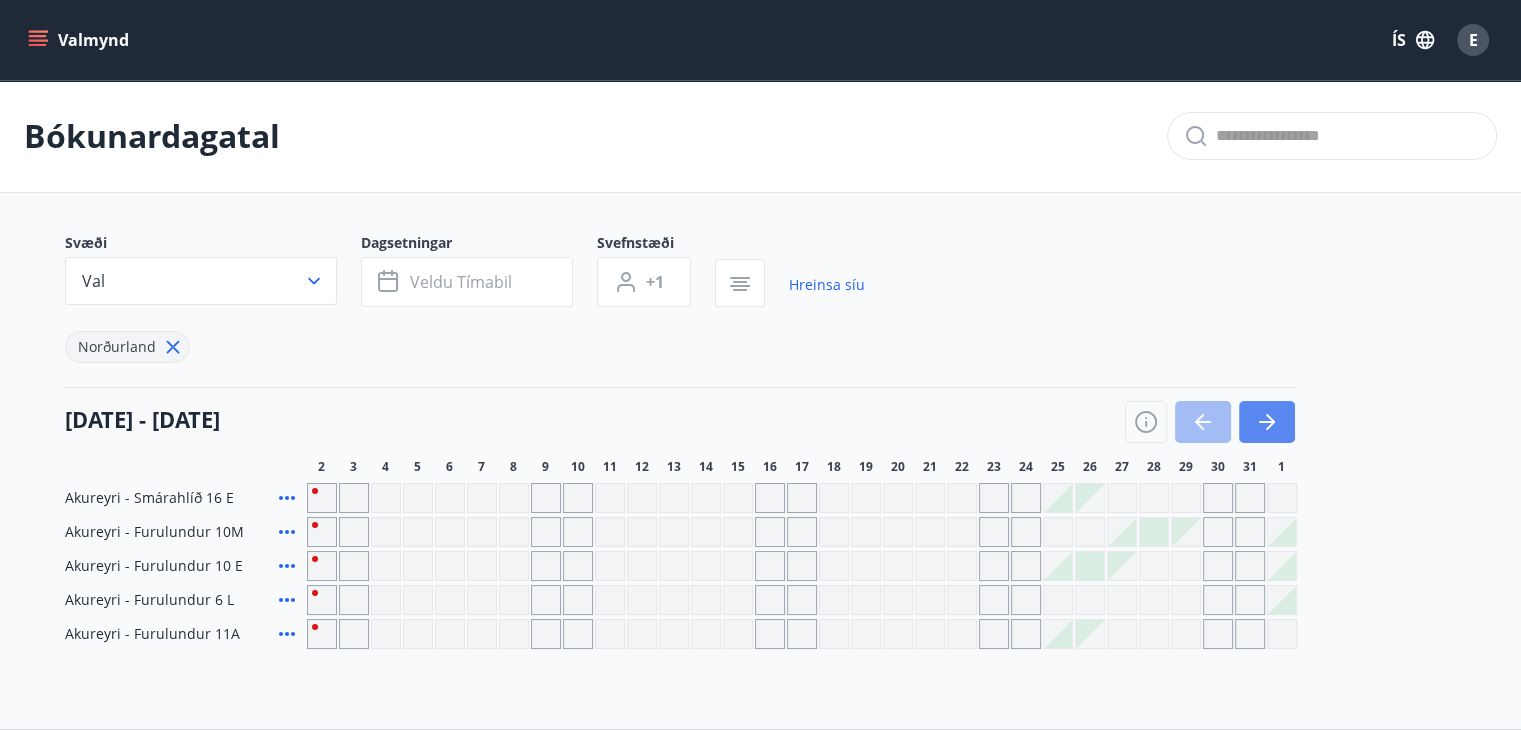 click 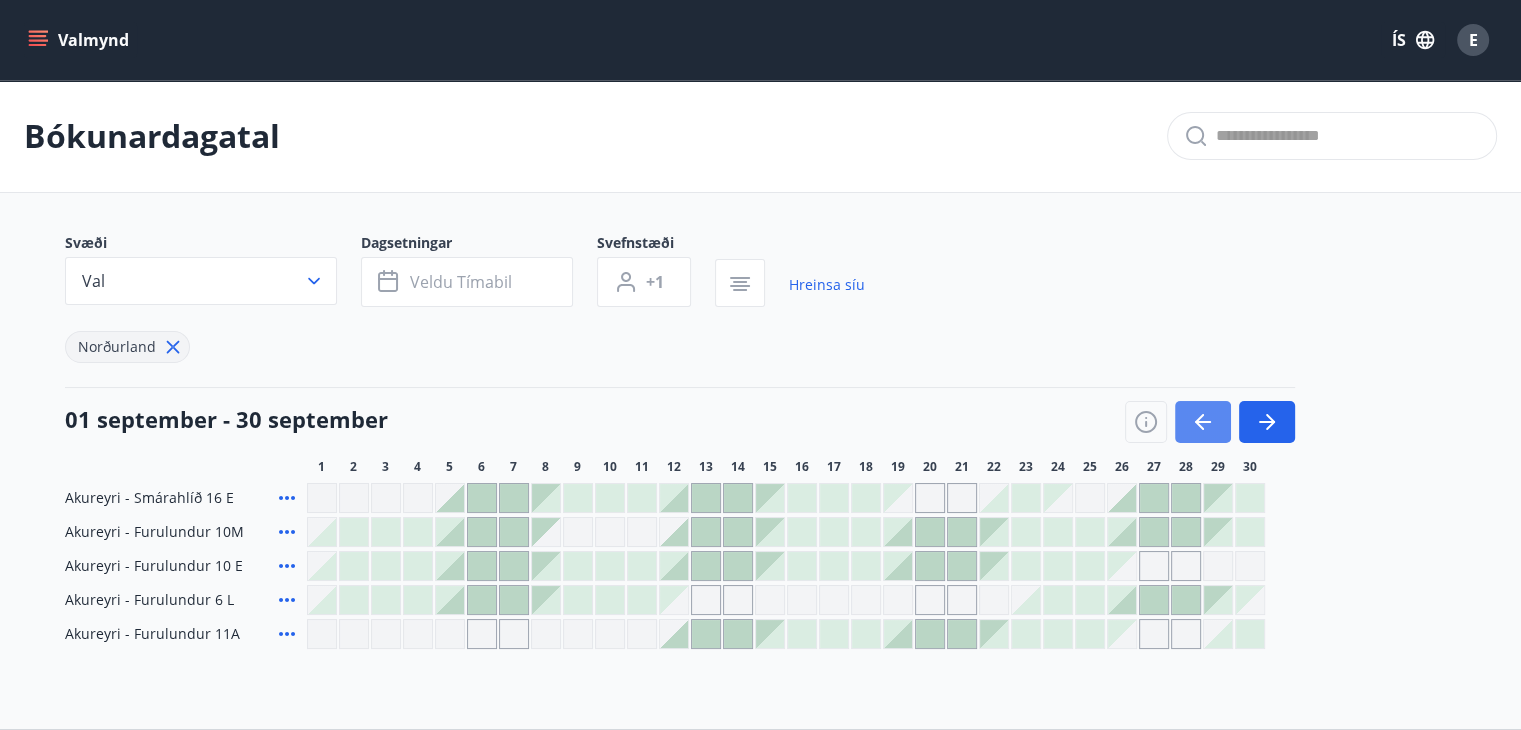 click 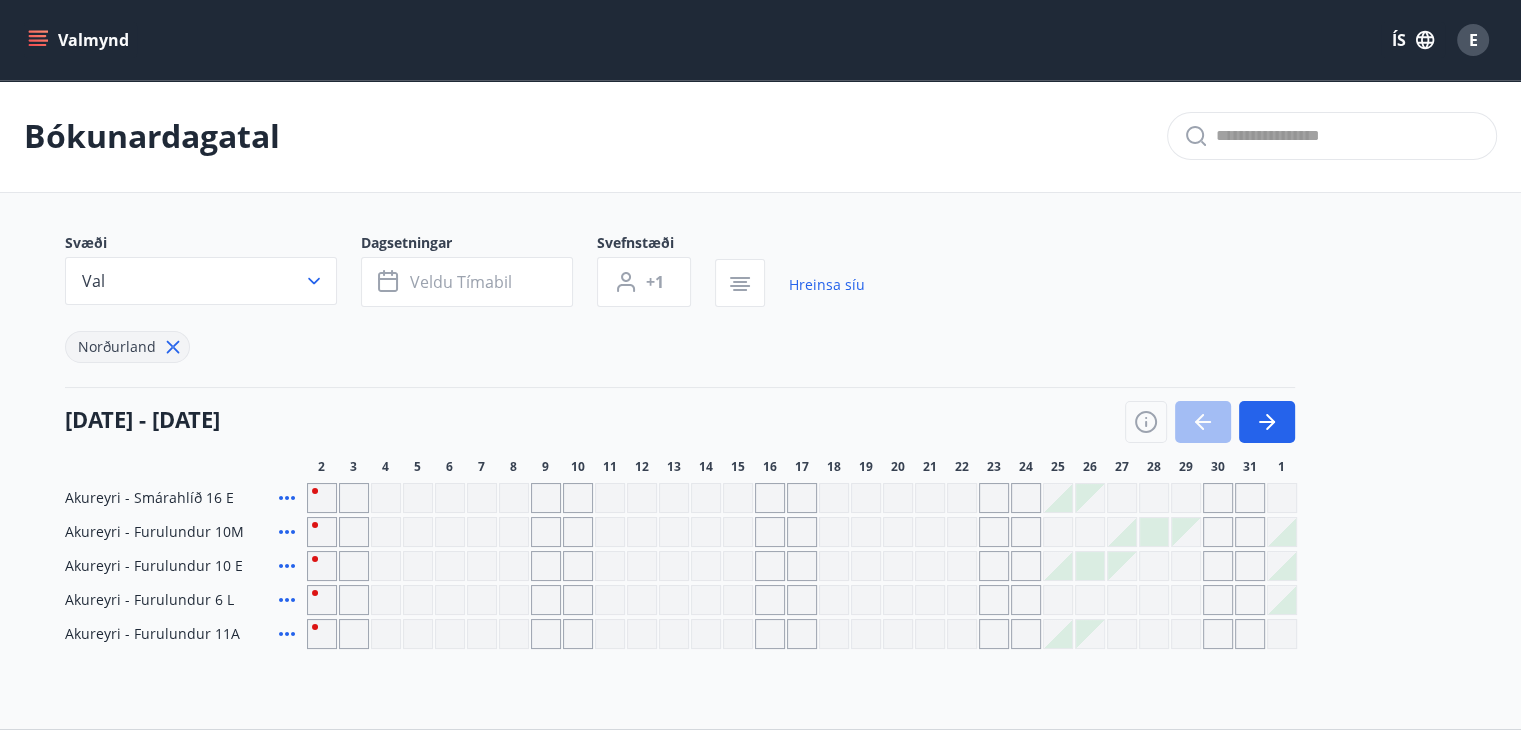 click 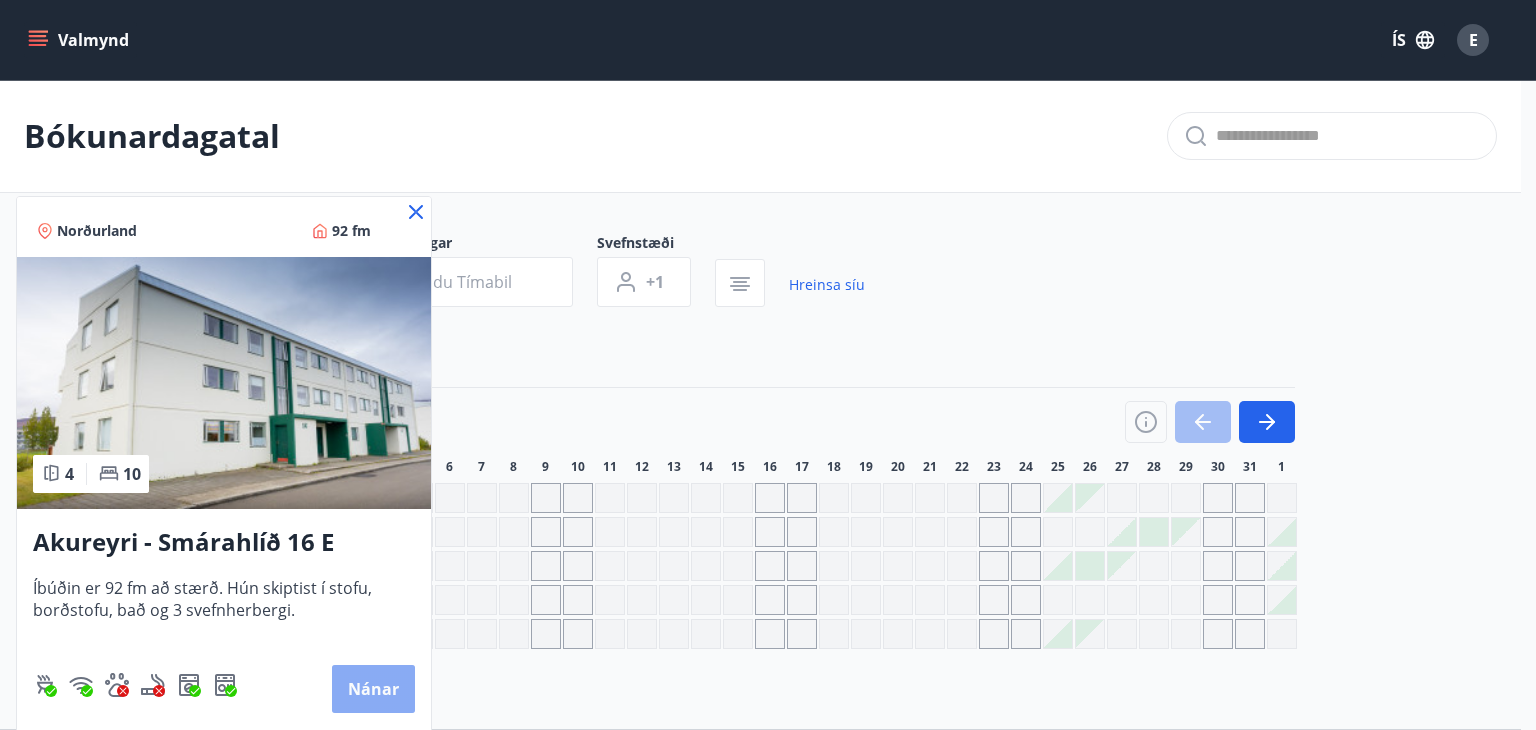 click on "Nánar" at bounding box center [373, 689] 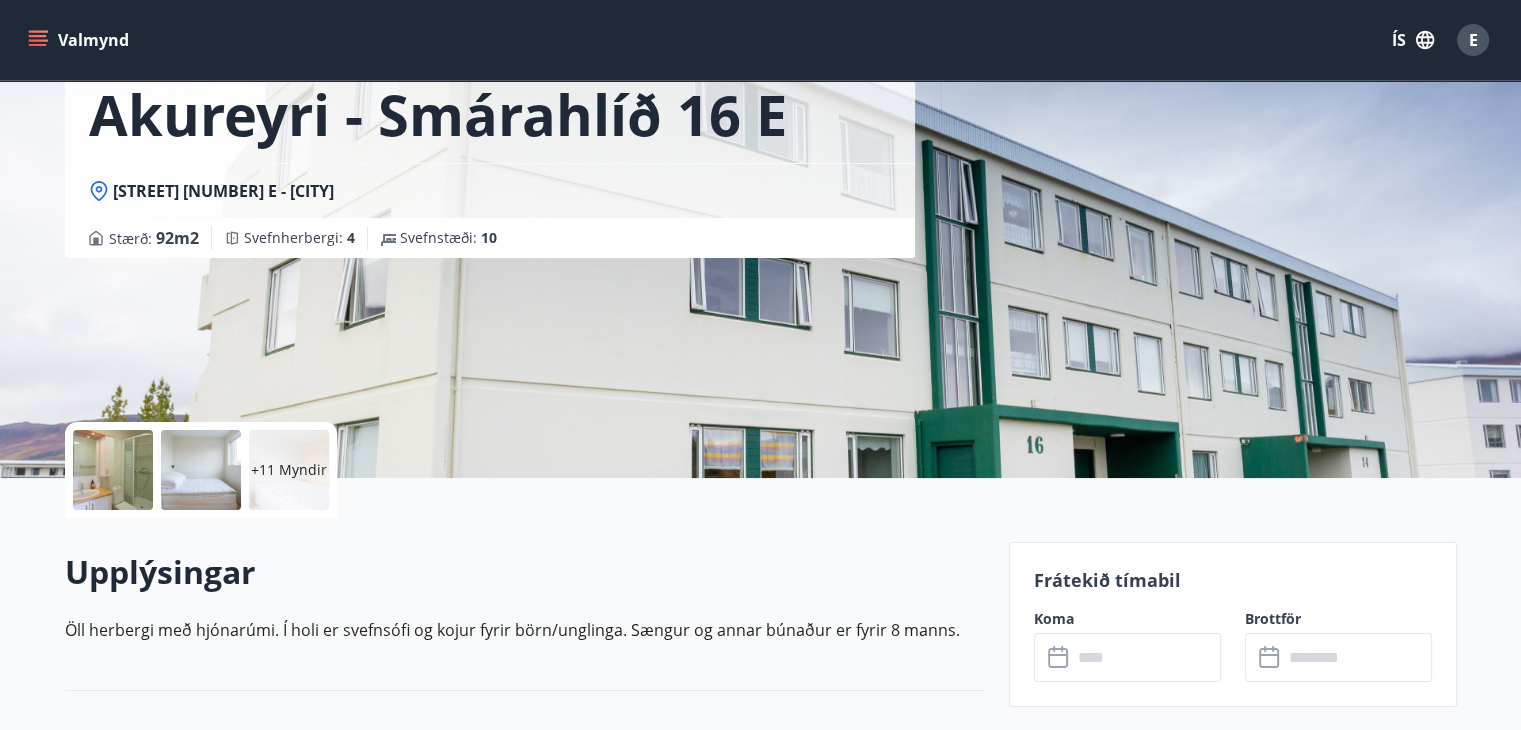 scroll, scrollTop: 0, scrollLeft: 0, axis: both 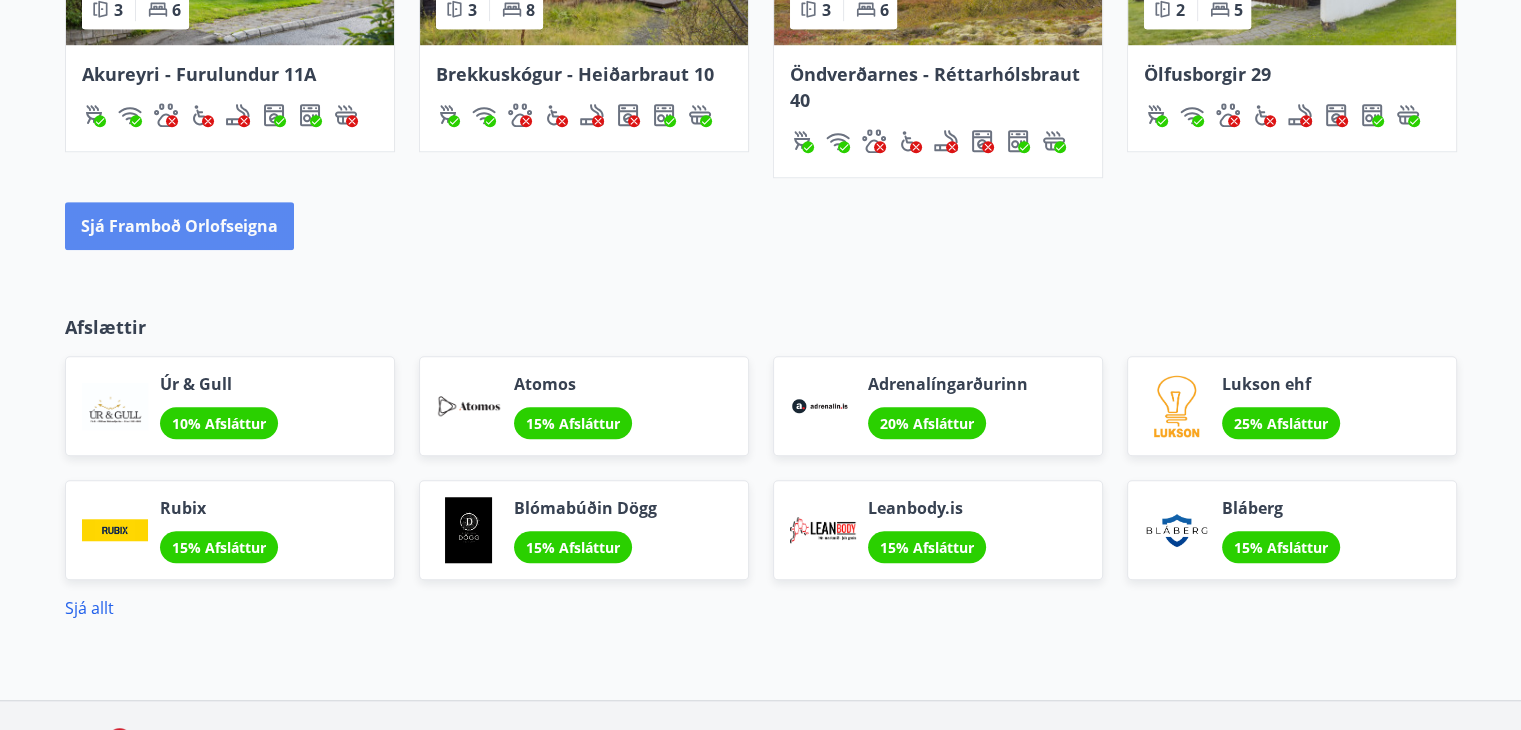 click on "Sjá framboð orlofseigna" at bounding box center [179, 226] 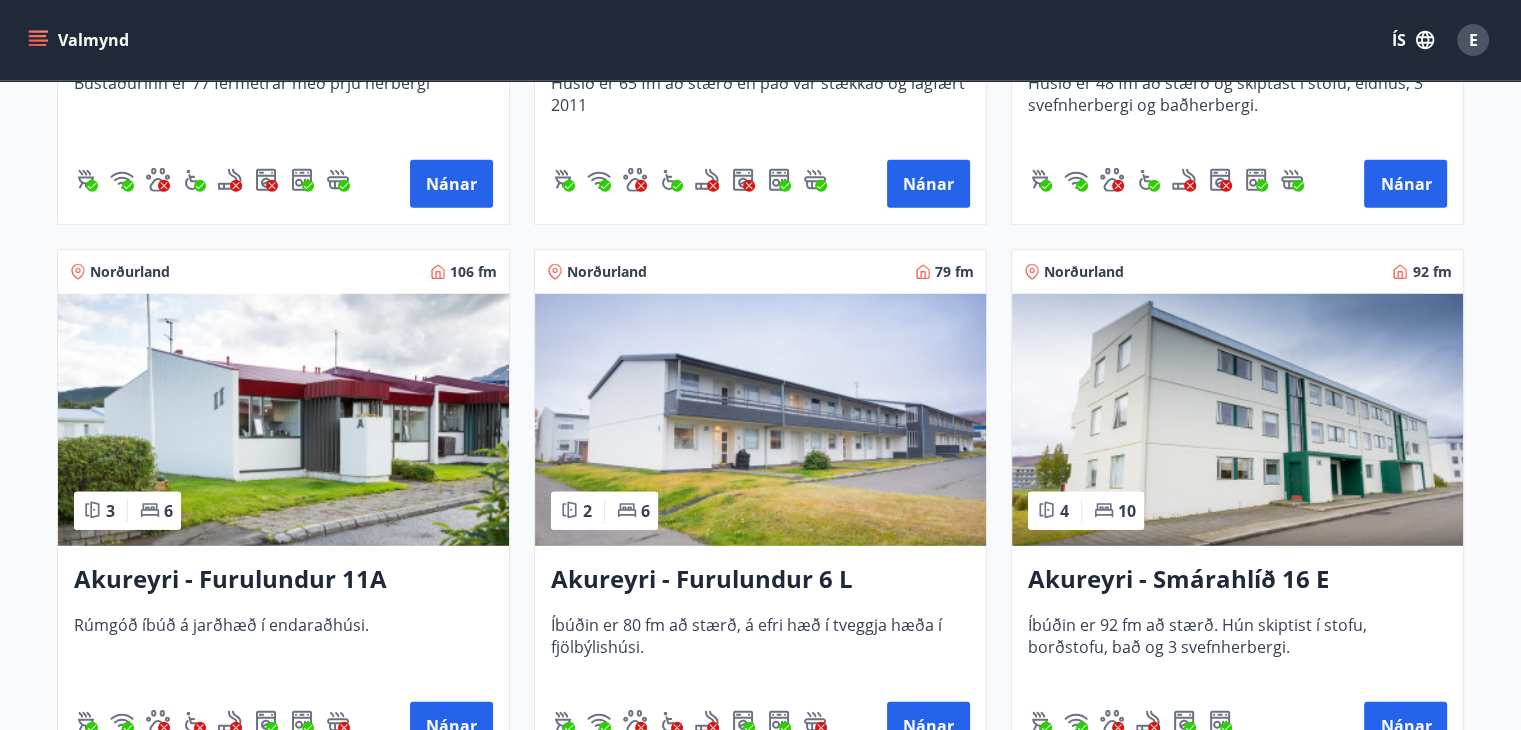 scroll, scrollTop: 5600, scrollLeft: 0, axis: vertical 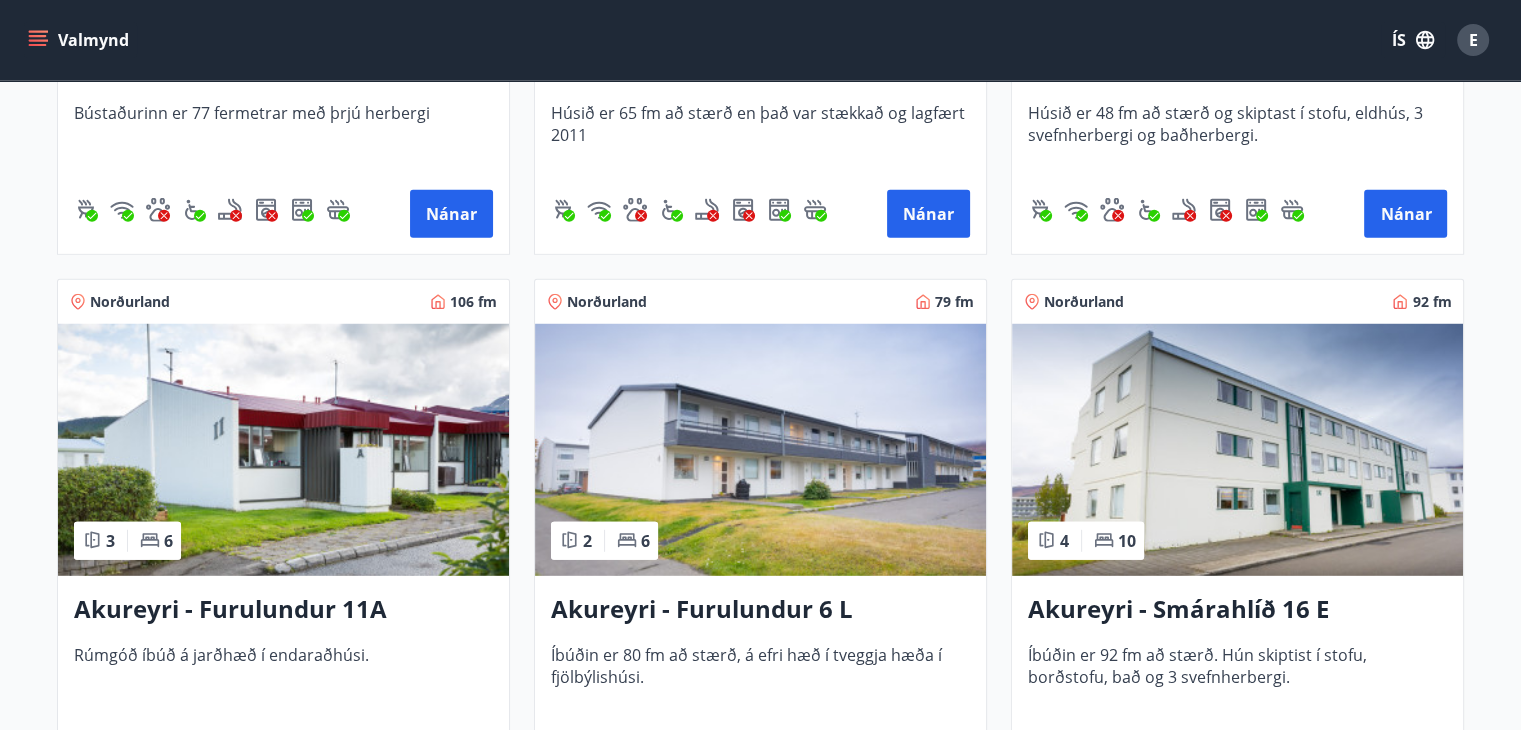click on "Norðurland" at bounding box center [1074, 302] 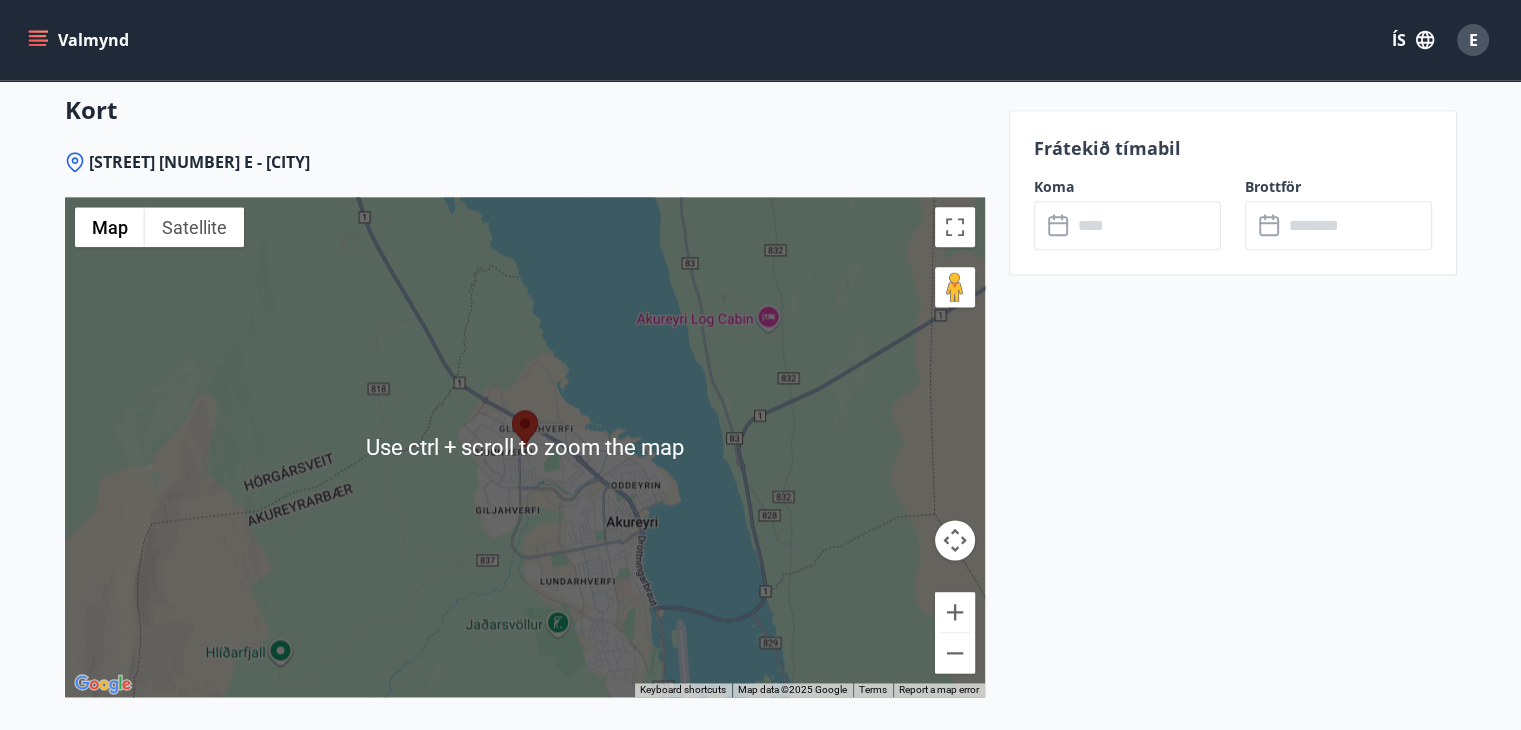 scroll, scrollTop: 2700, scrollLeft: 0, axis: vertical 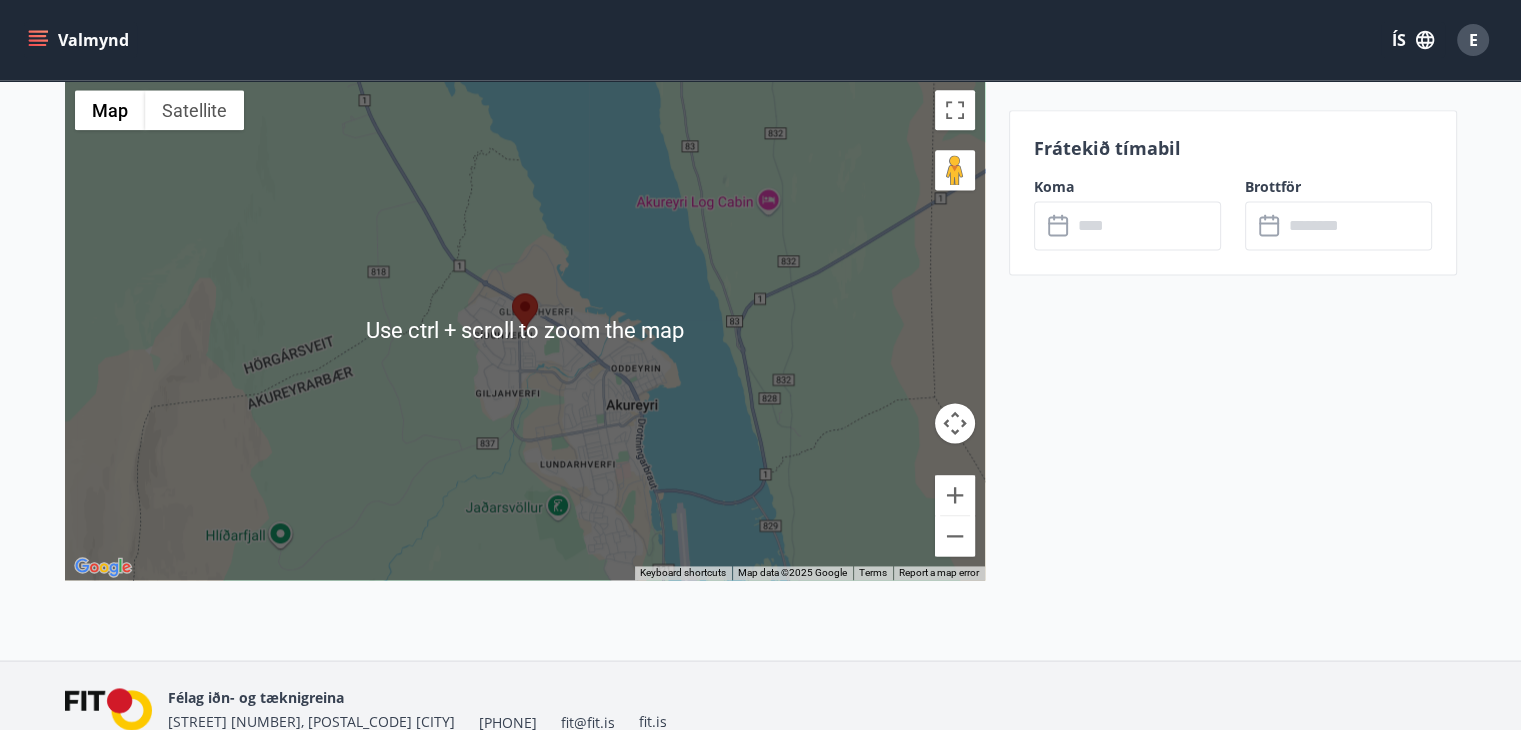 click on "Frátekið tímabil Koma ​ ​ Brottför ​ ​" at bounding box center [1233, -656] 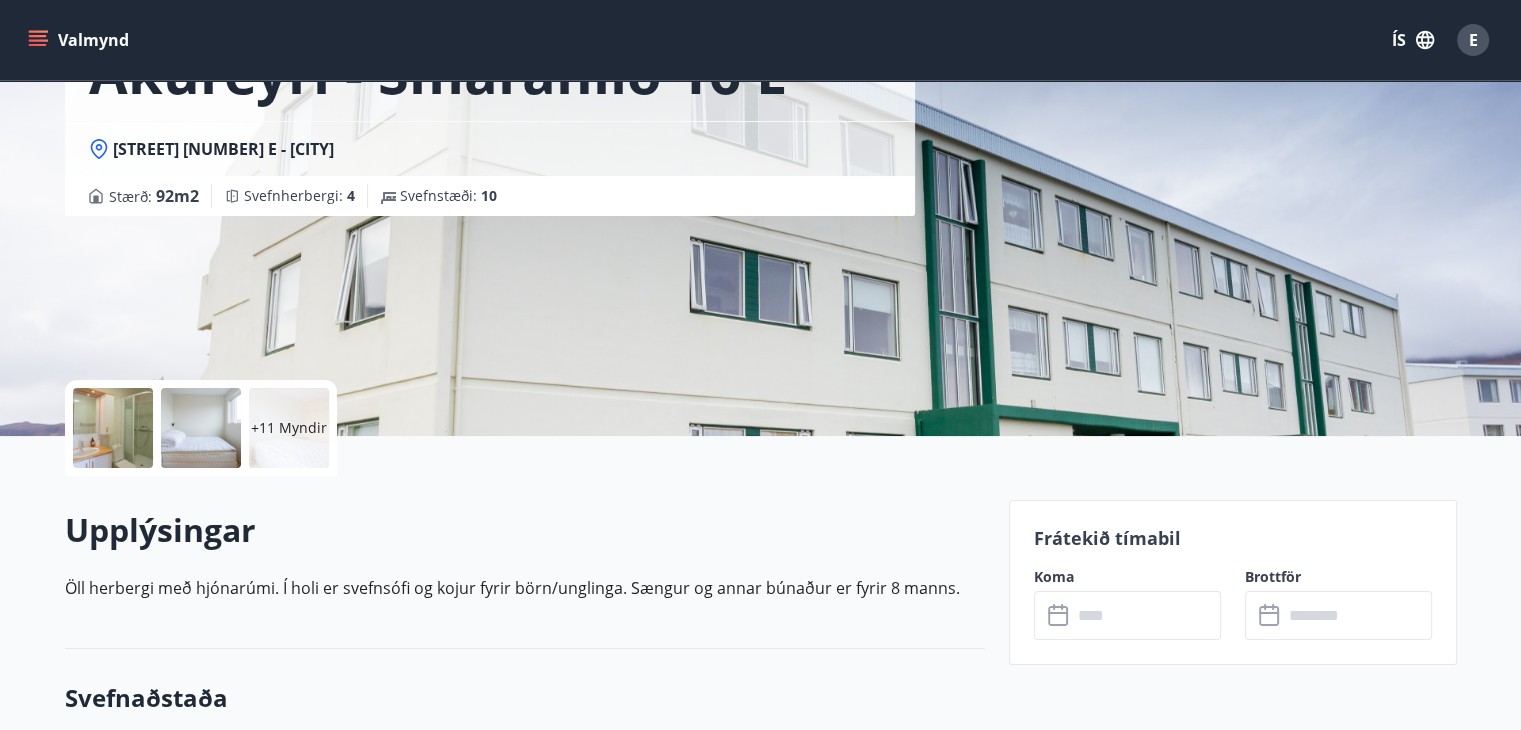 scroll, scrollTop: 0, scrollLeft: 0, axis: both 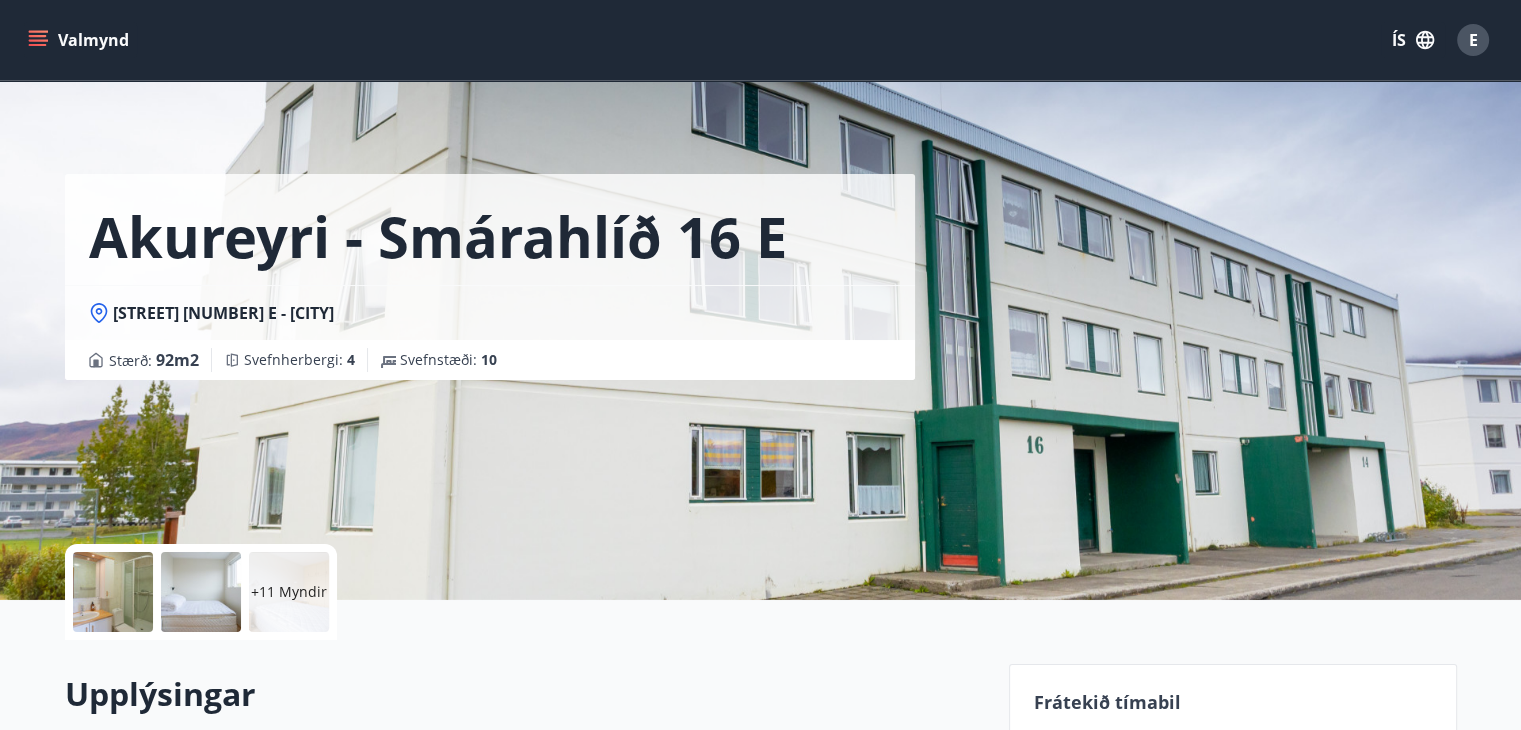 click on "ÍS" at bounding box center (1413, 40) 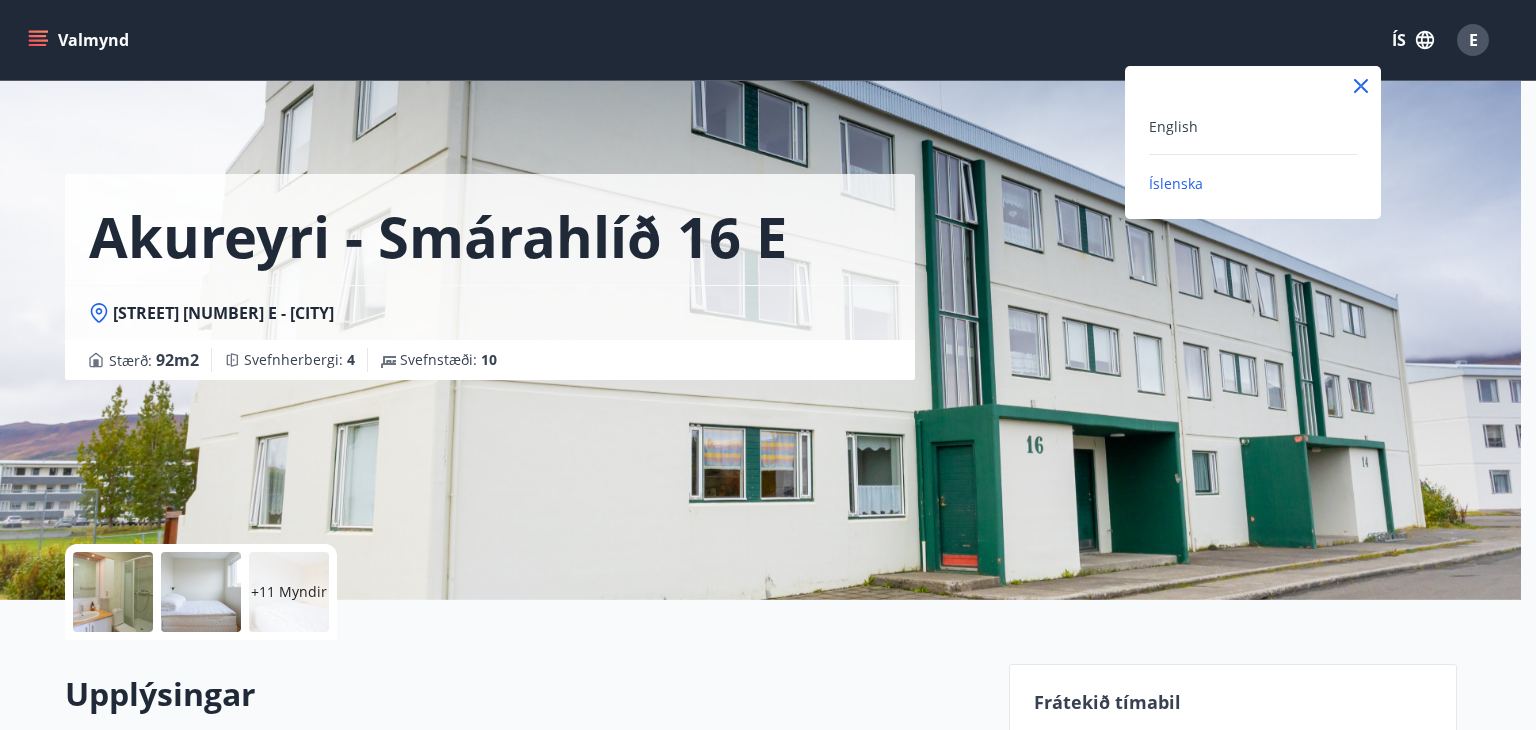 click on "Íslenska" at bounding box center (1253, 183) 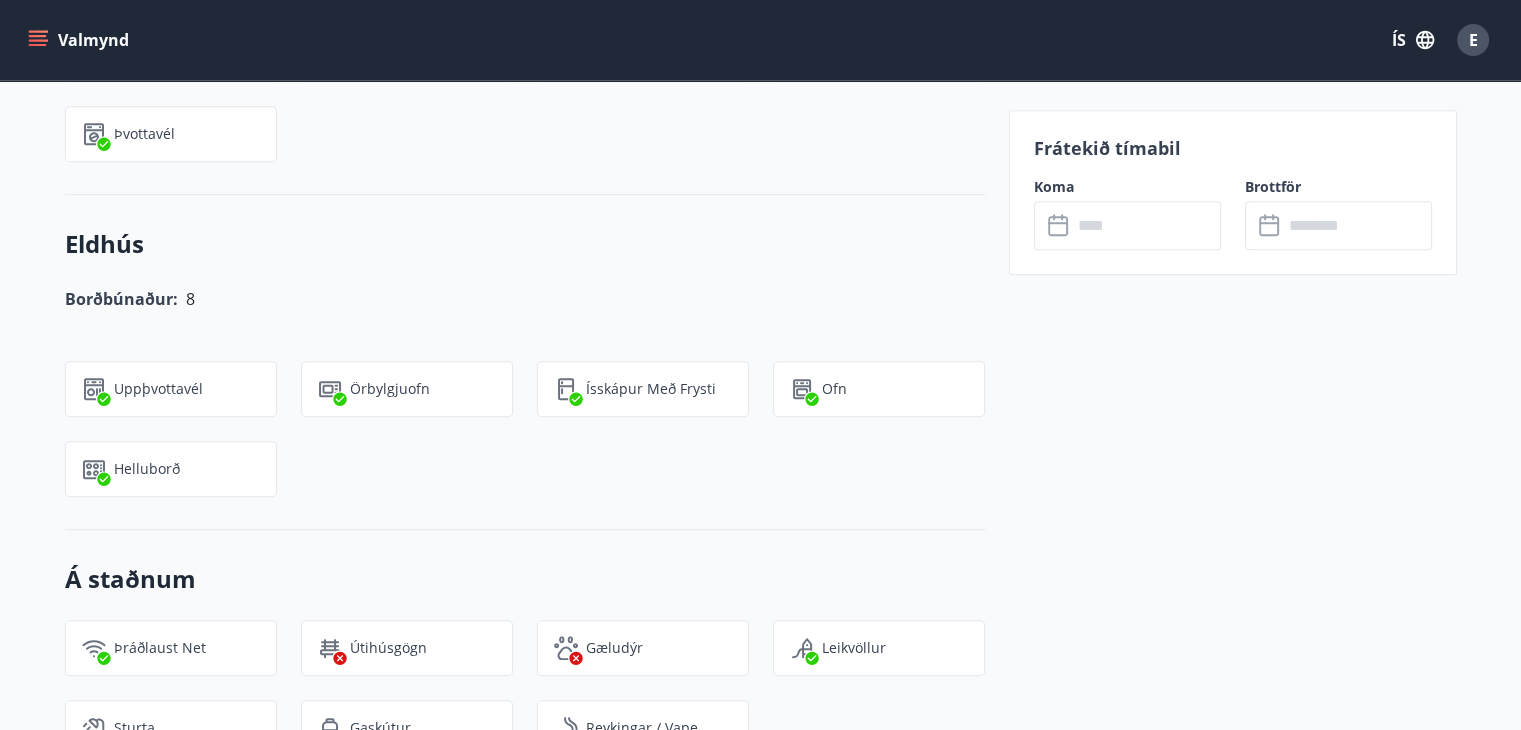 scroll, scrollTop: 1296, scrollLeft: 0, axis: vertical 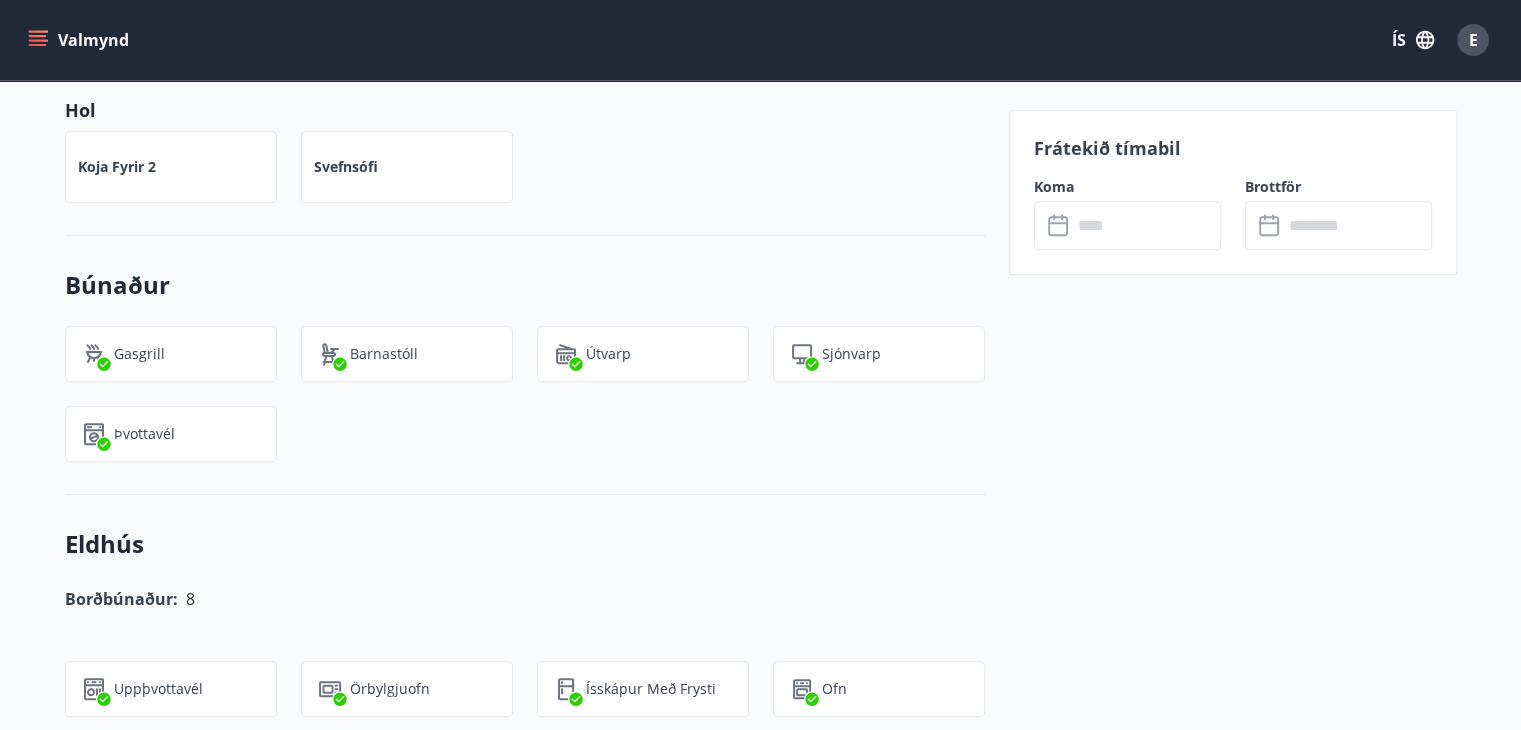 click on "Valmynd" at bounding box center [80, 40] 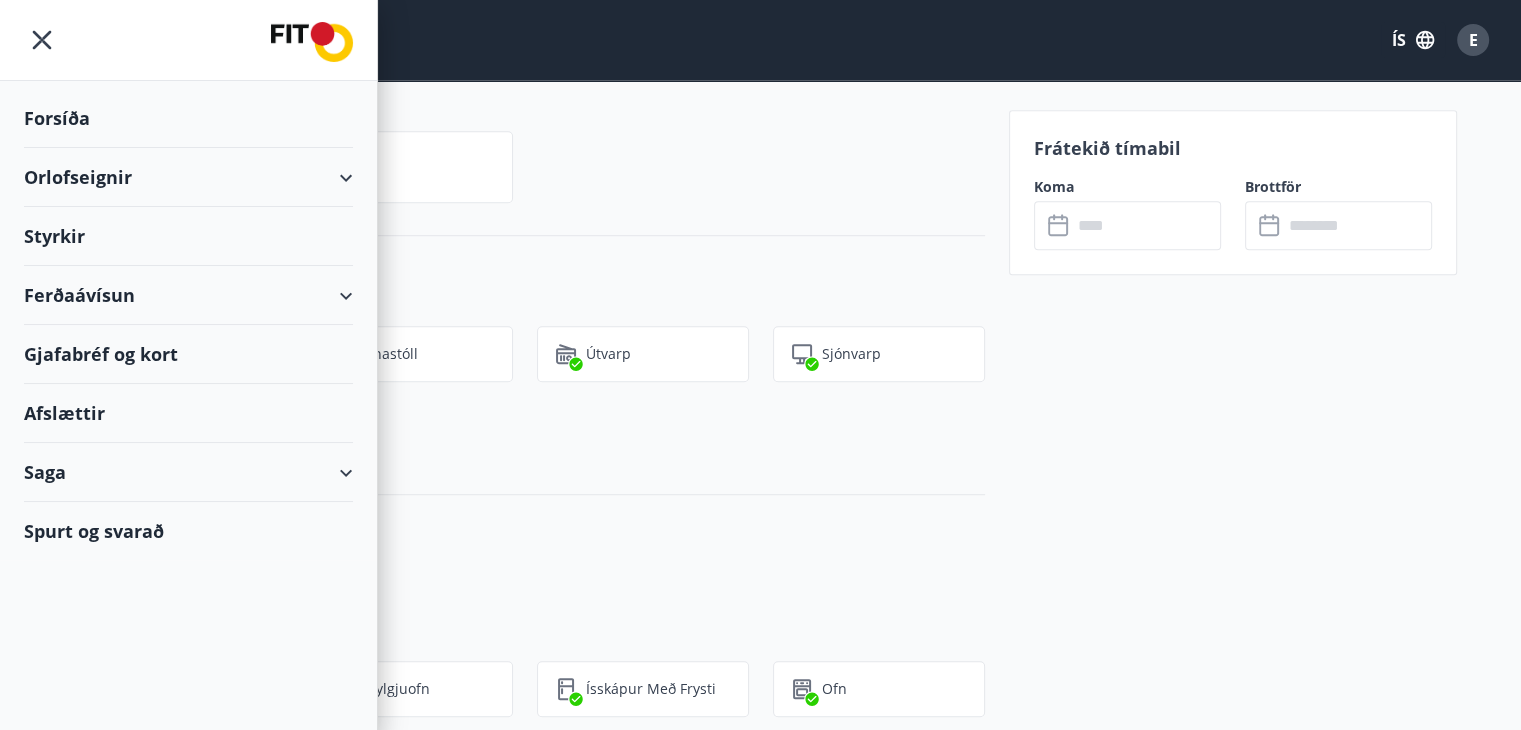 click on "Orlofseignir" at bounding box center (188, 177) 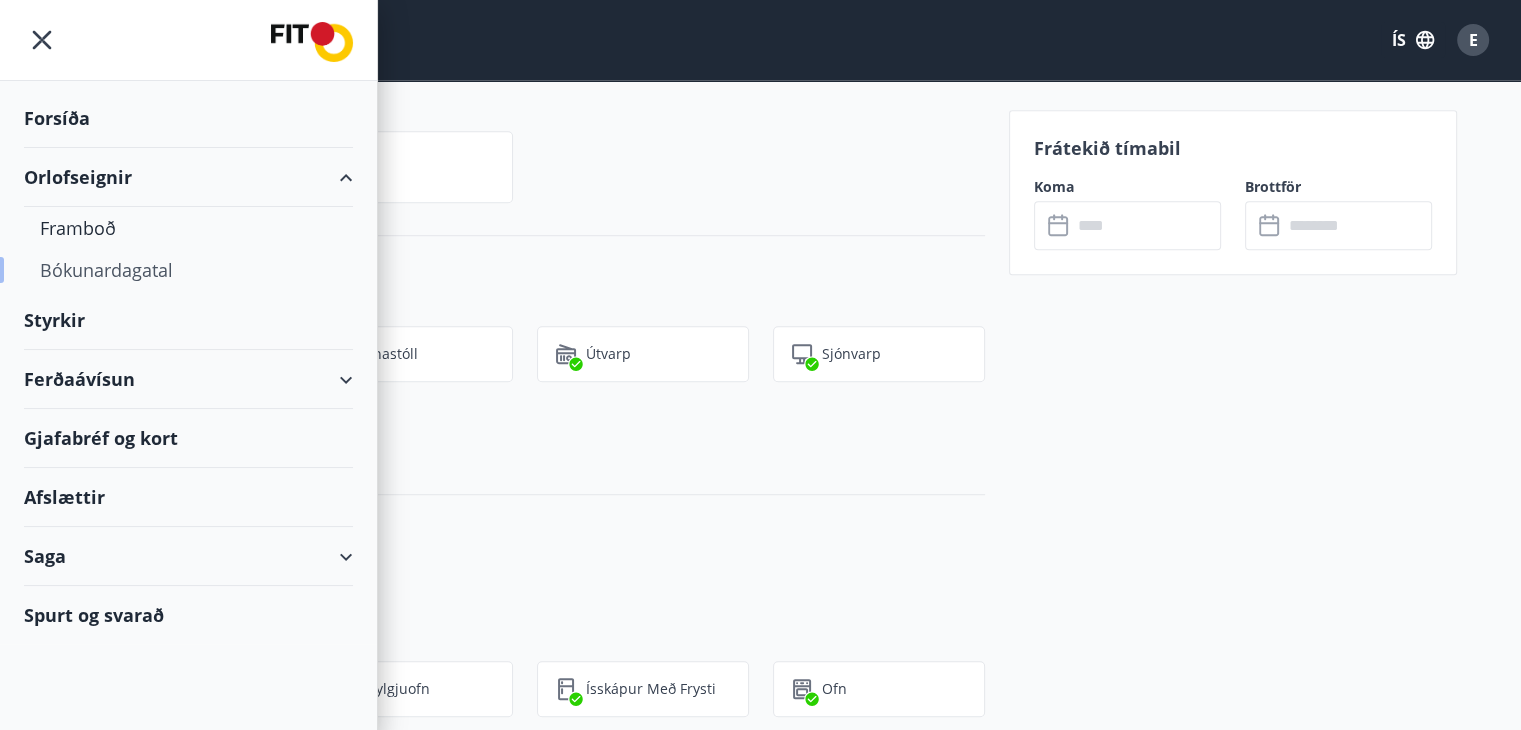 click on "Bókunardagatal" at bounding box center (188, 270) 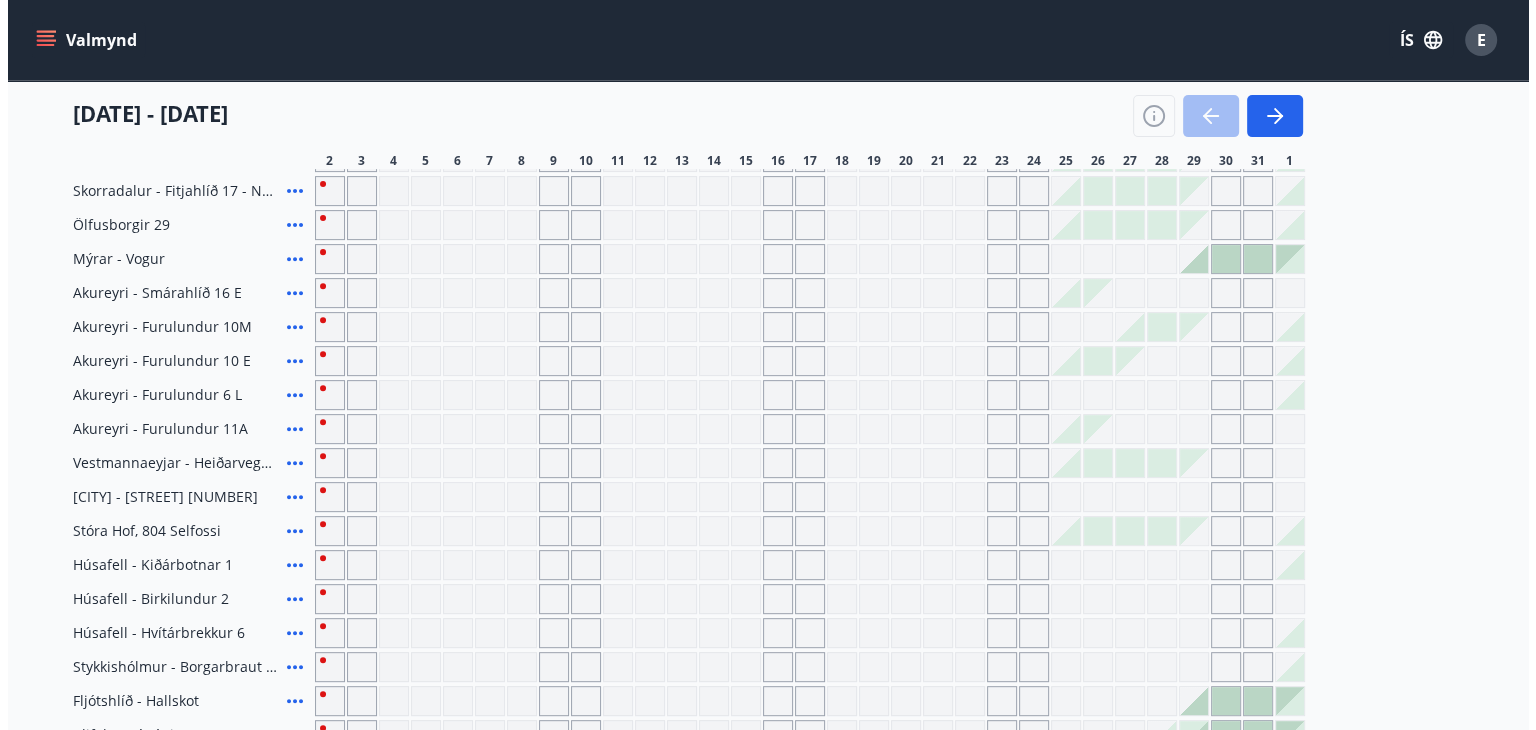 scroll, scrollTop: 668, scrollLeft: 0, axis: vertical 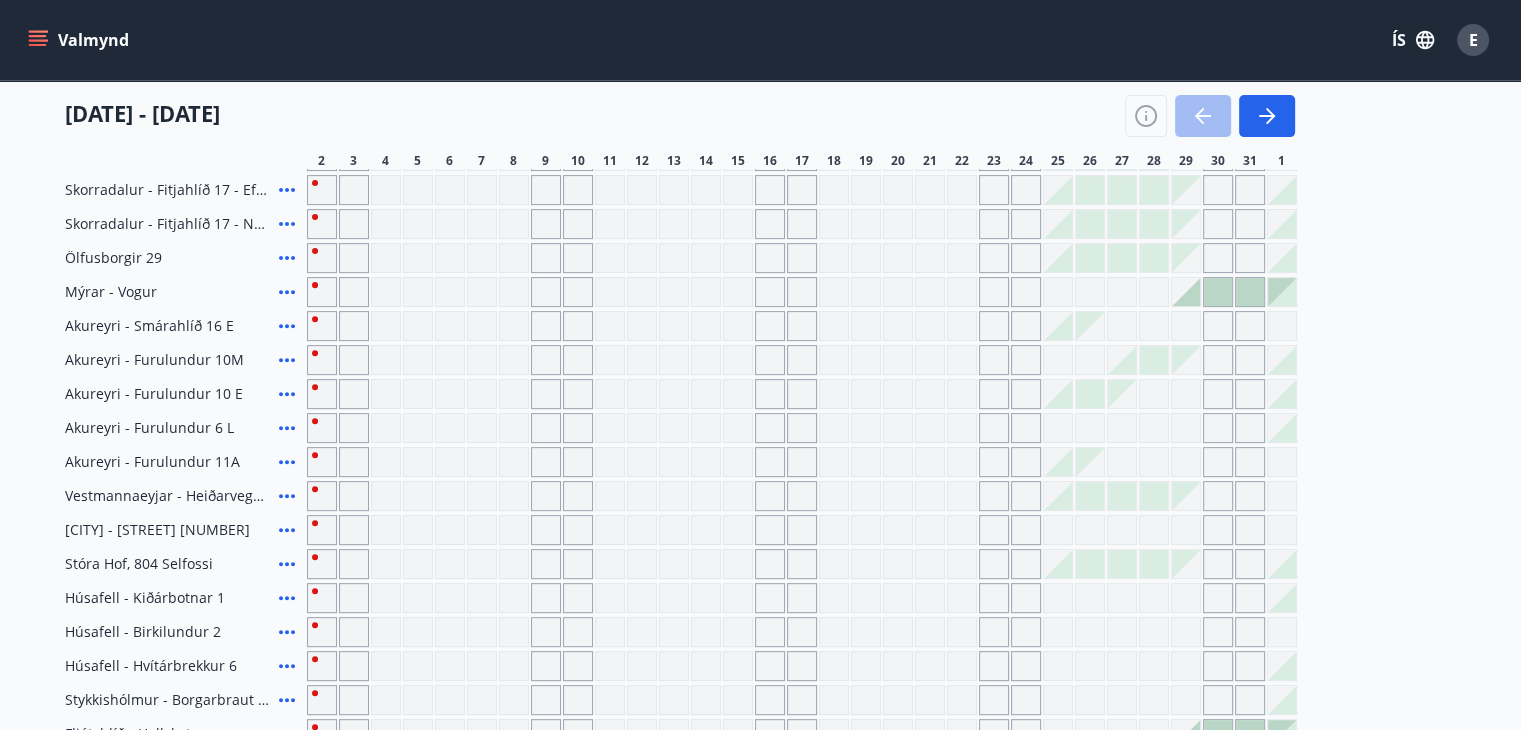 click 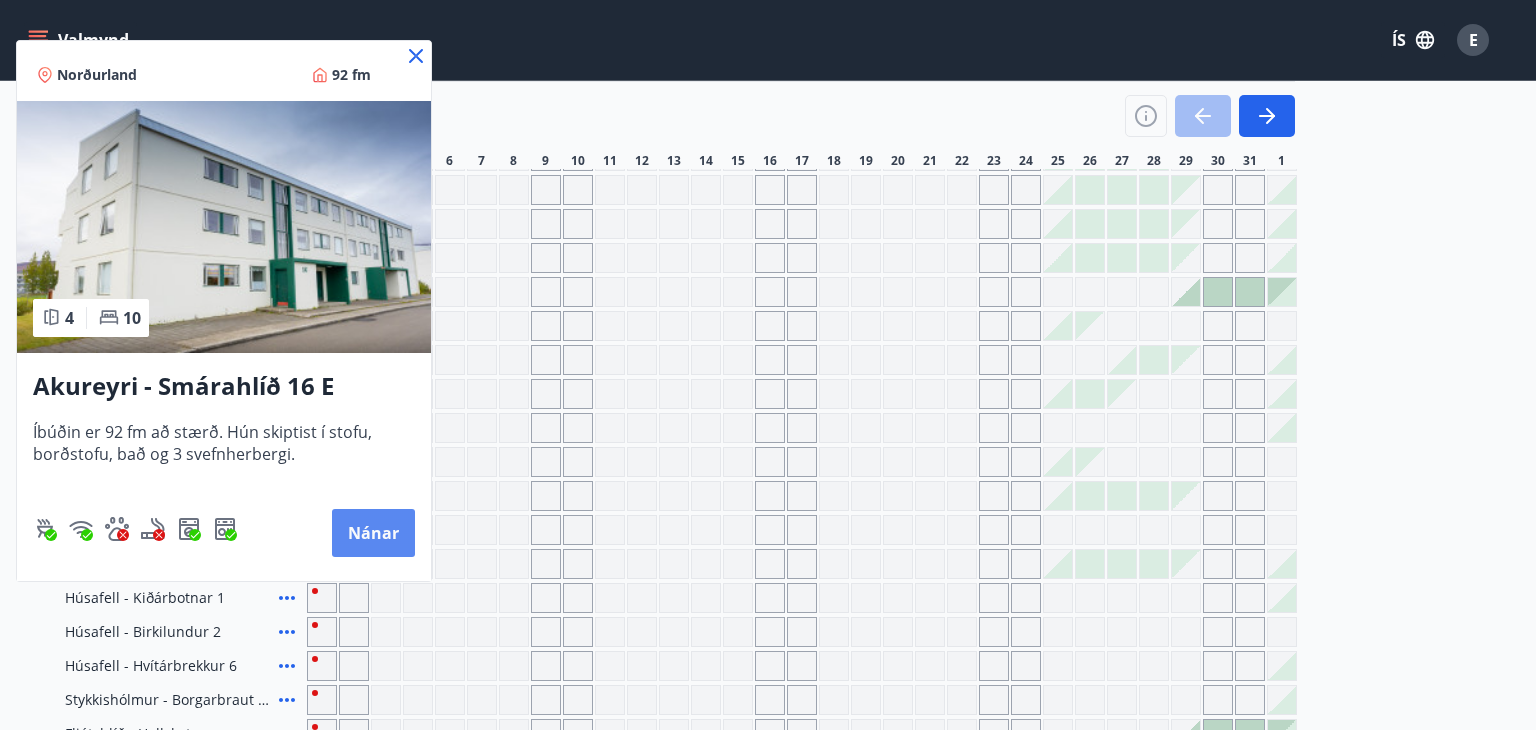 click on "Nánar" at bounding box center (373, 533) 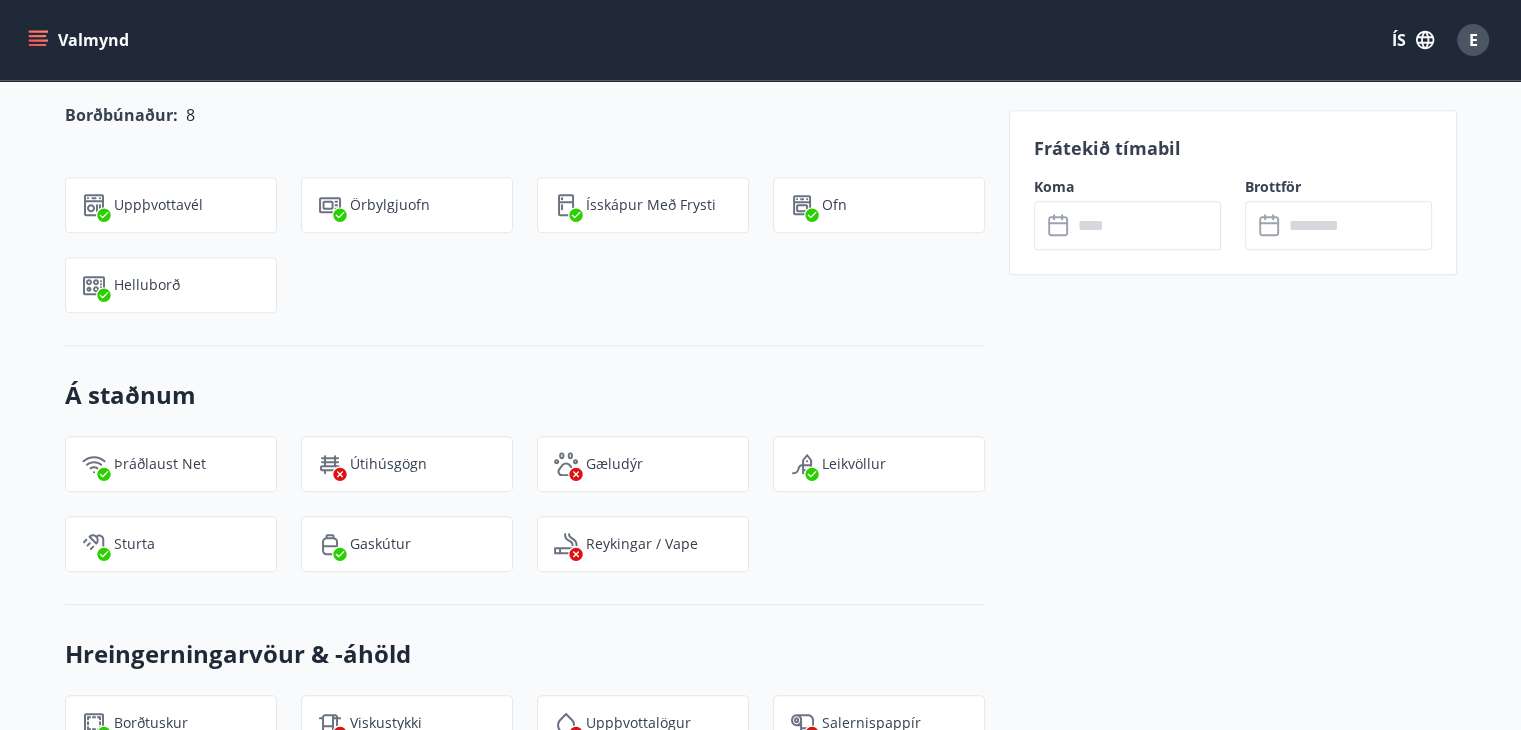 scroll, scrollTop: 2000, scrollLeft: 0, axis: vertical 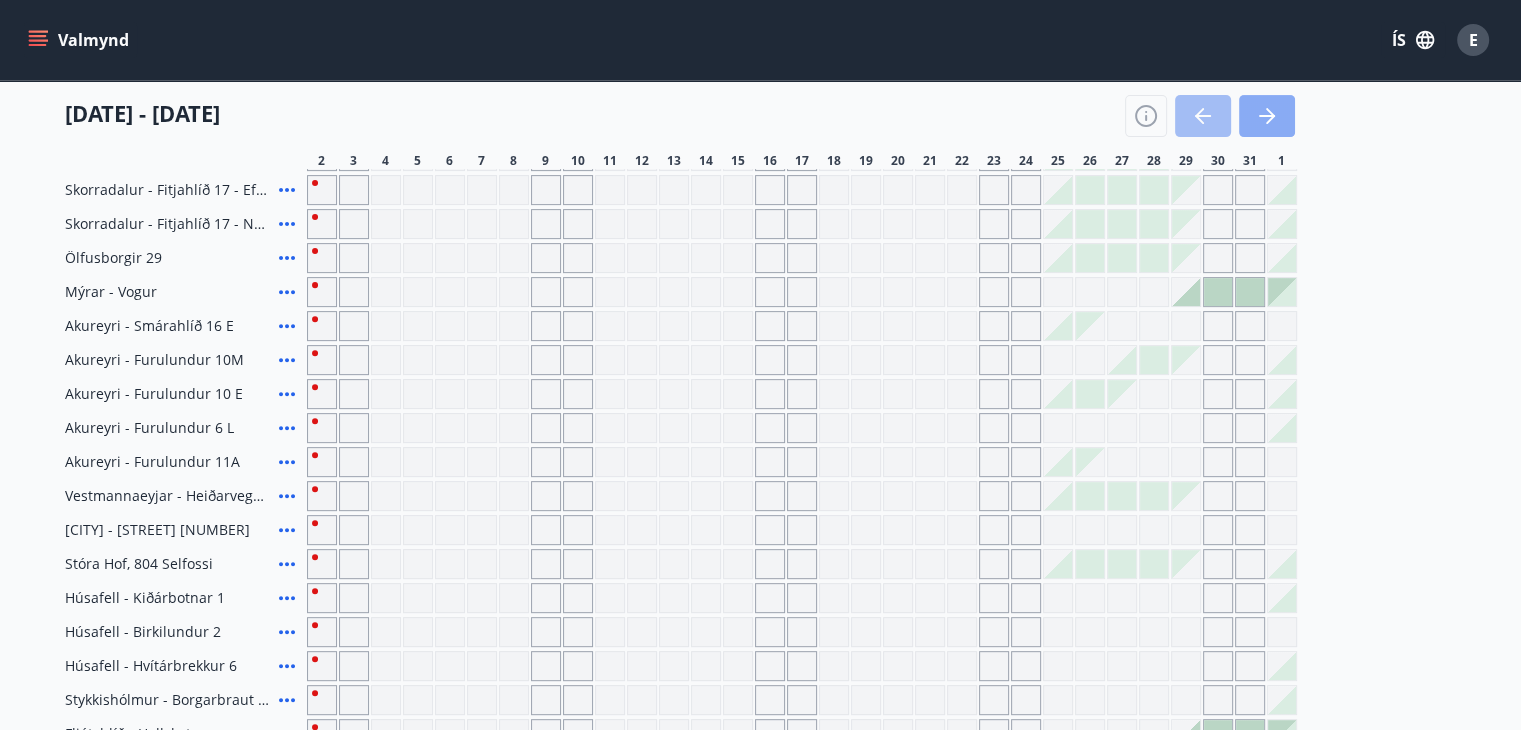 click 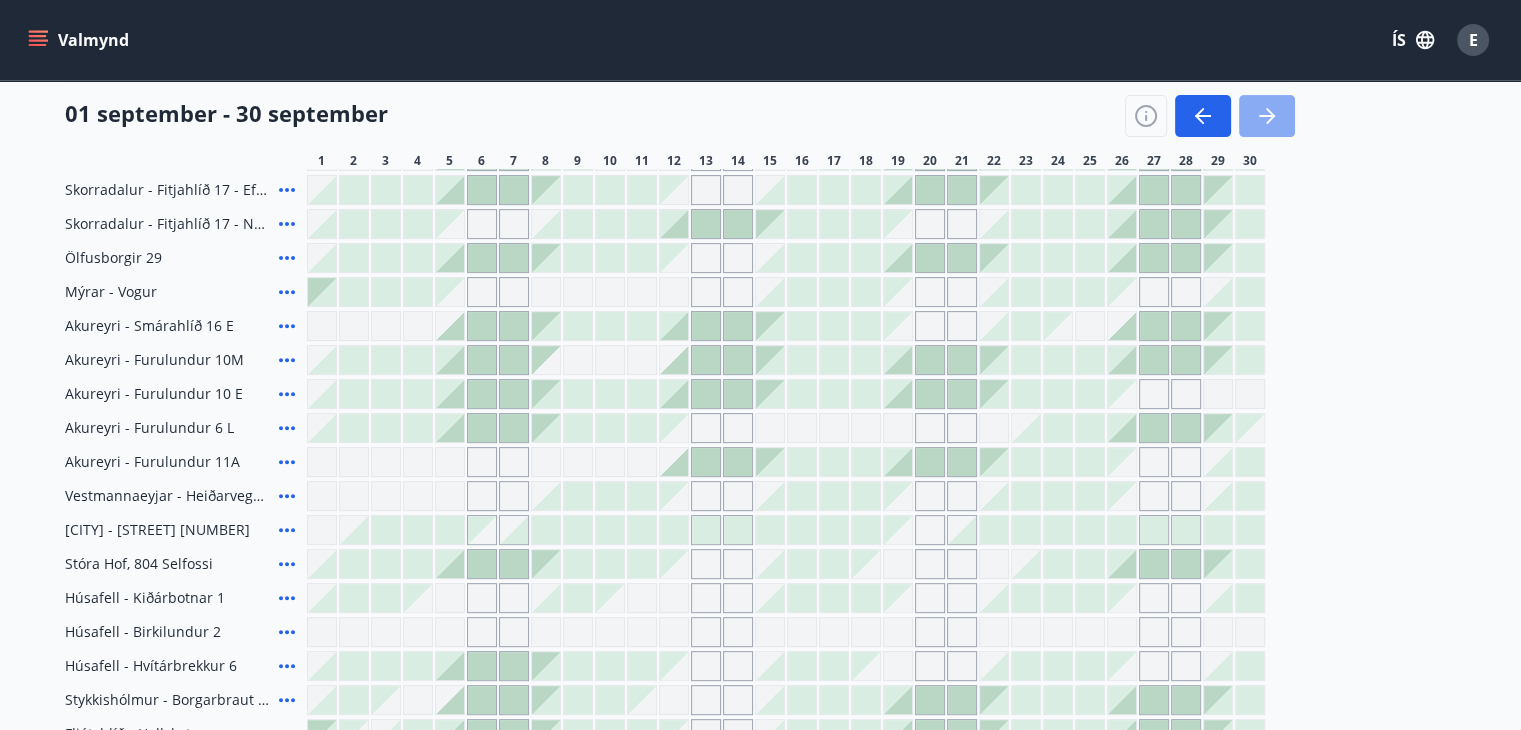 click 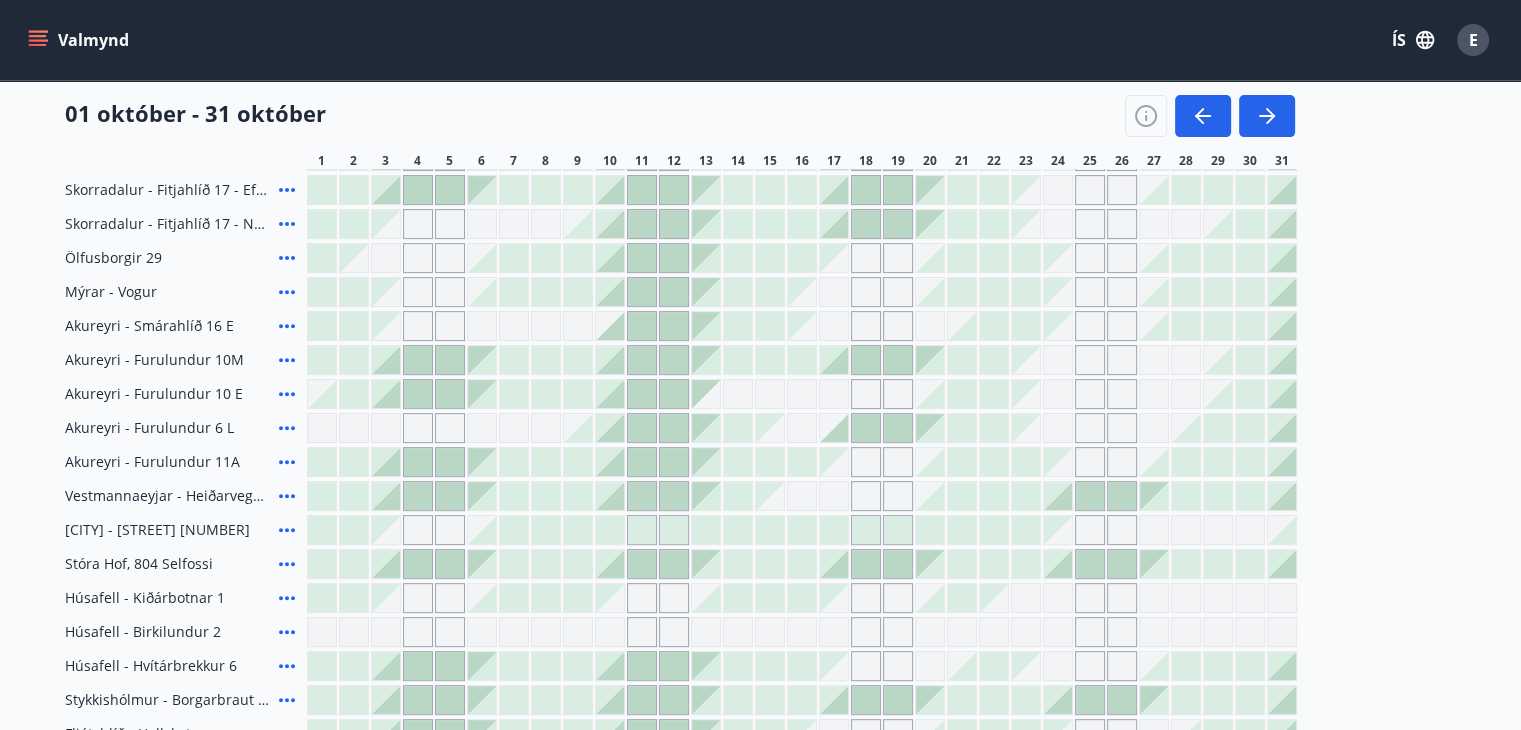 click 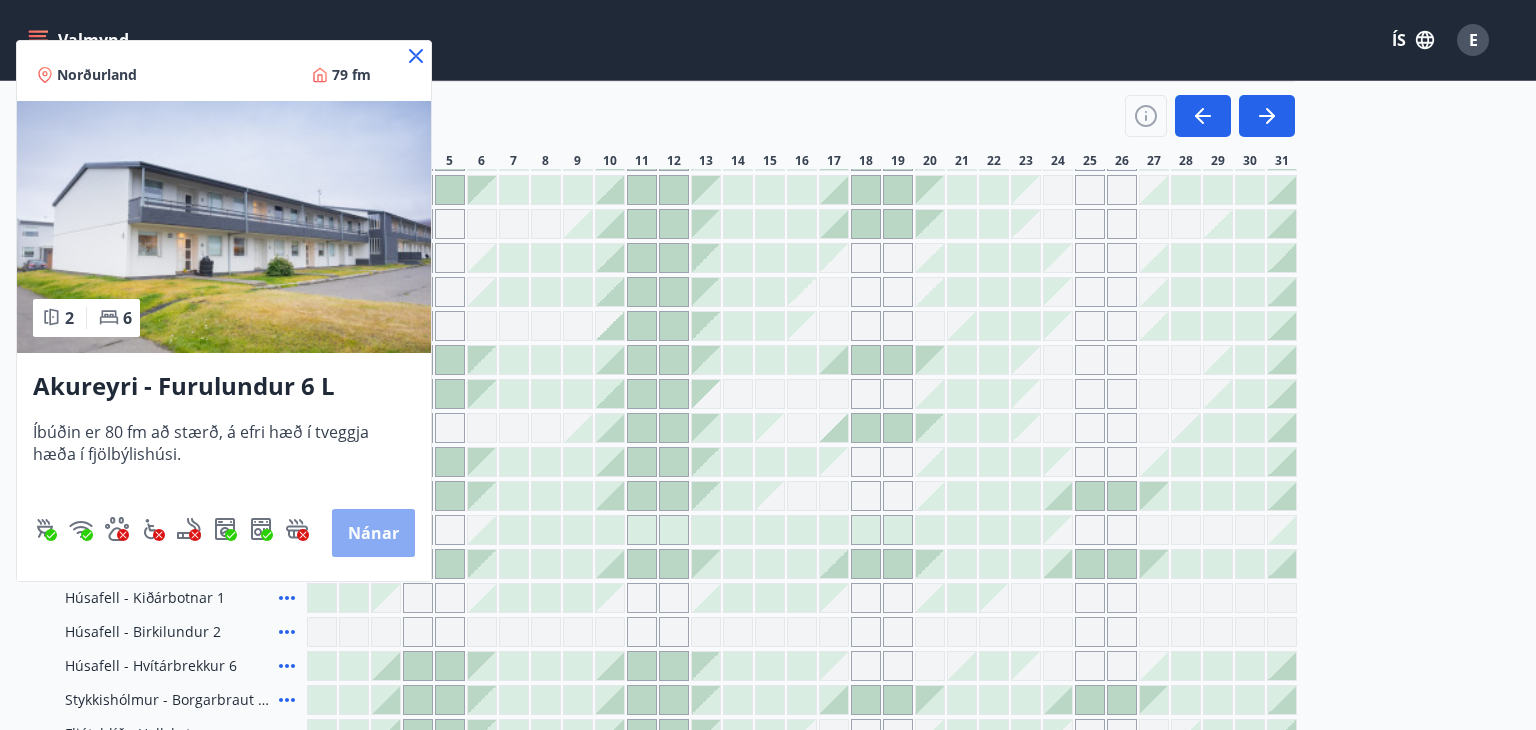 click on "Nánar" at bounding box center [373, 533] 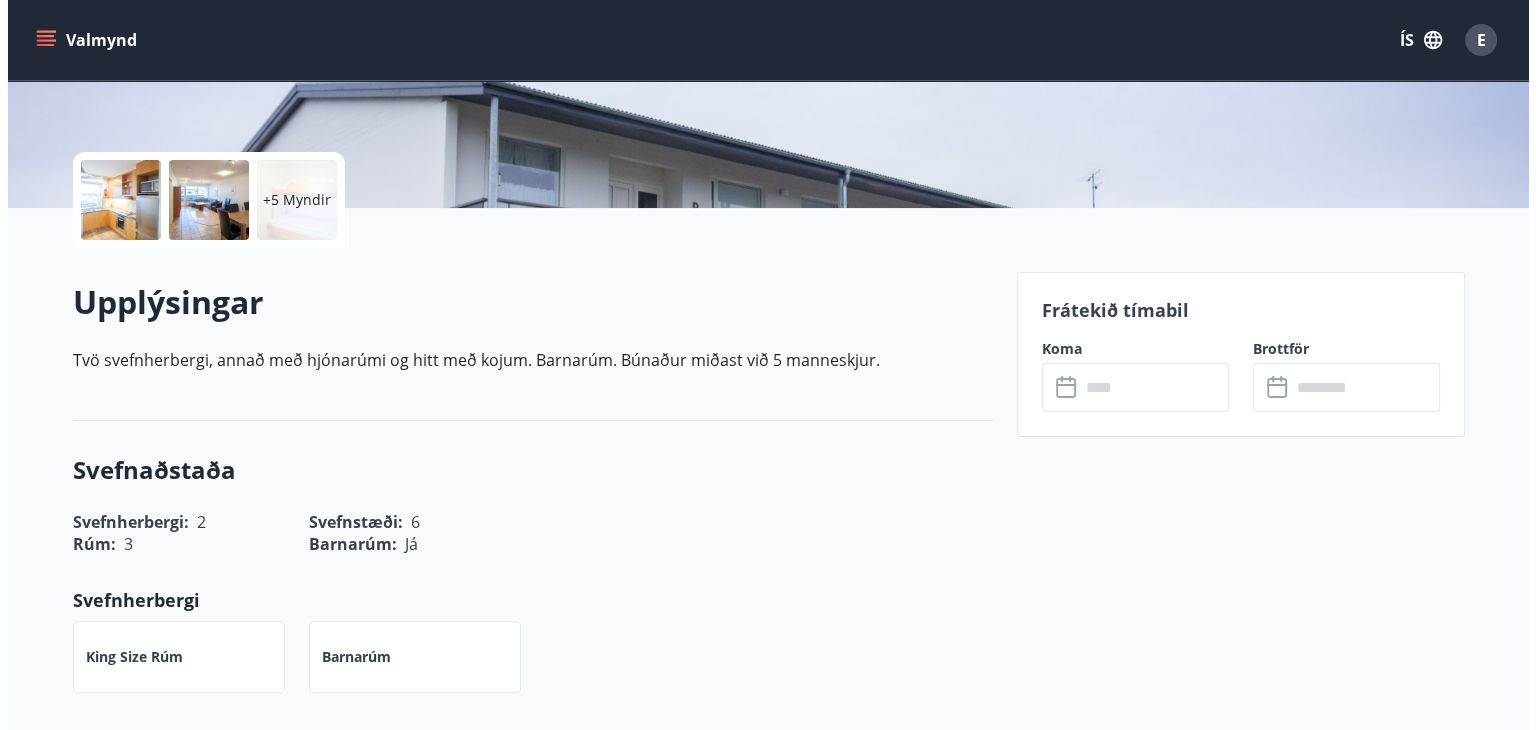 scroll, scrollTop: 400, scrollLeft: 0, axis: vertical 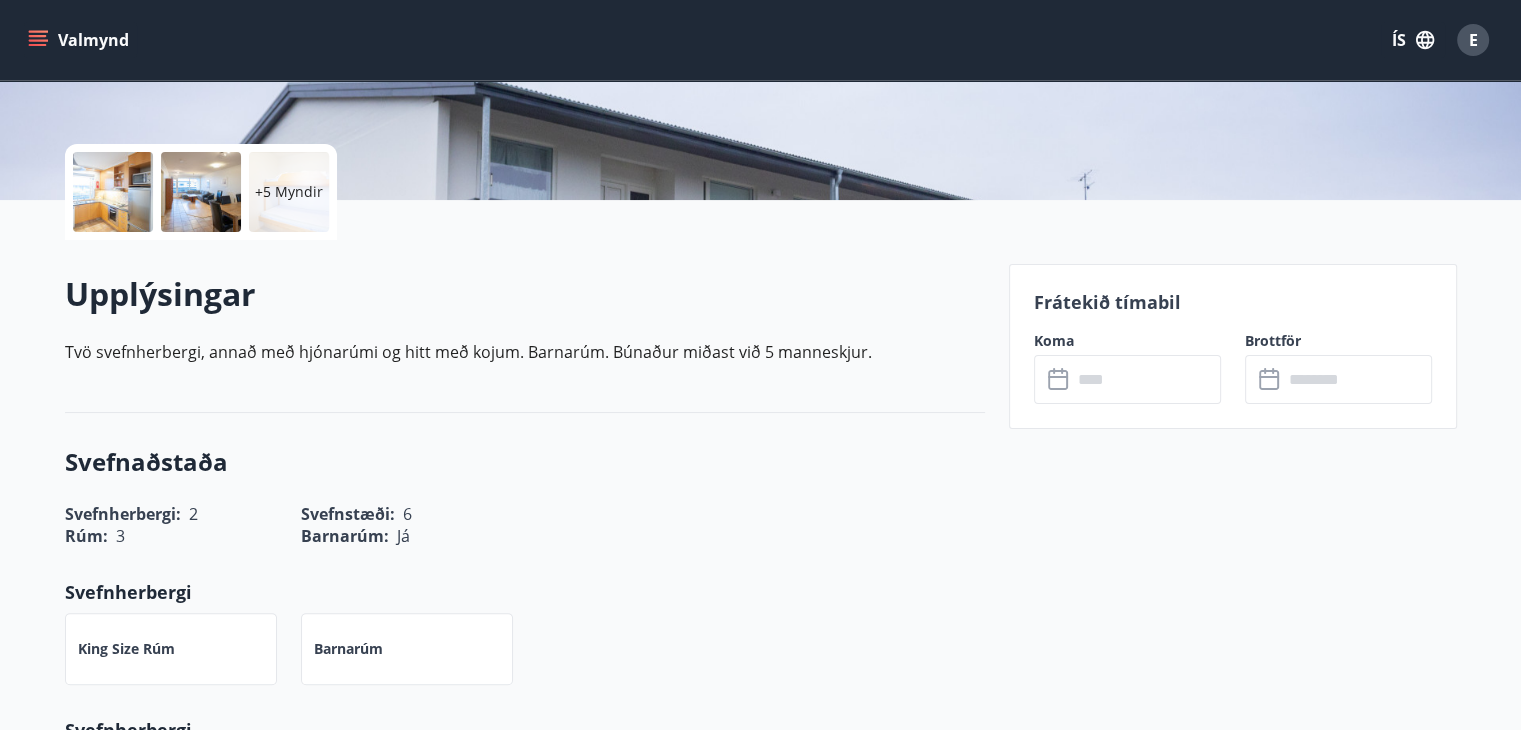 click on "+5 Myndir" at bounding box center (289, 192) 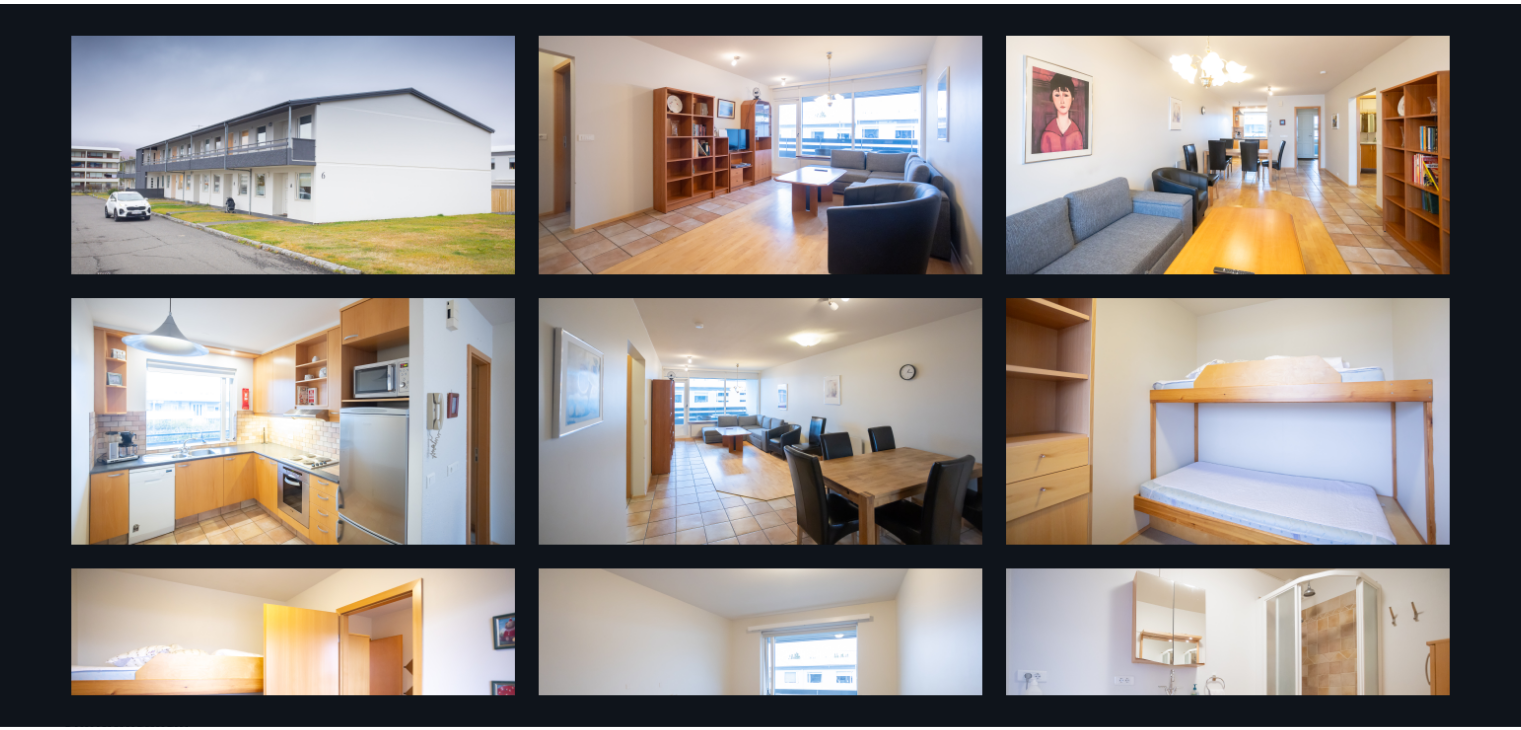 scroll, scrollTop: 0, scrollLeft: 0, axis: both 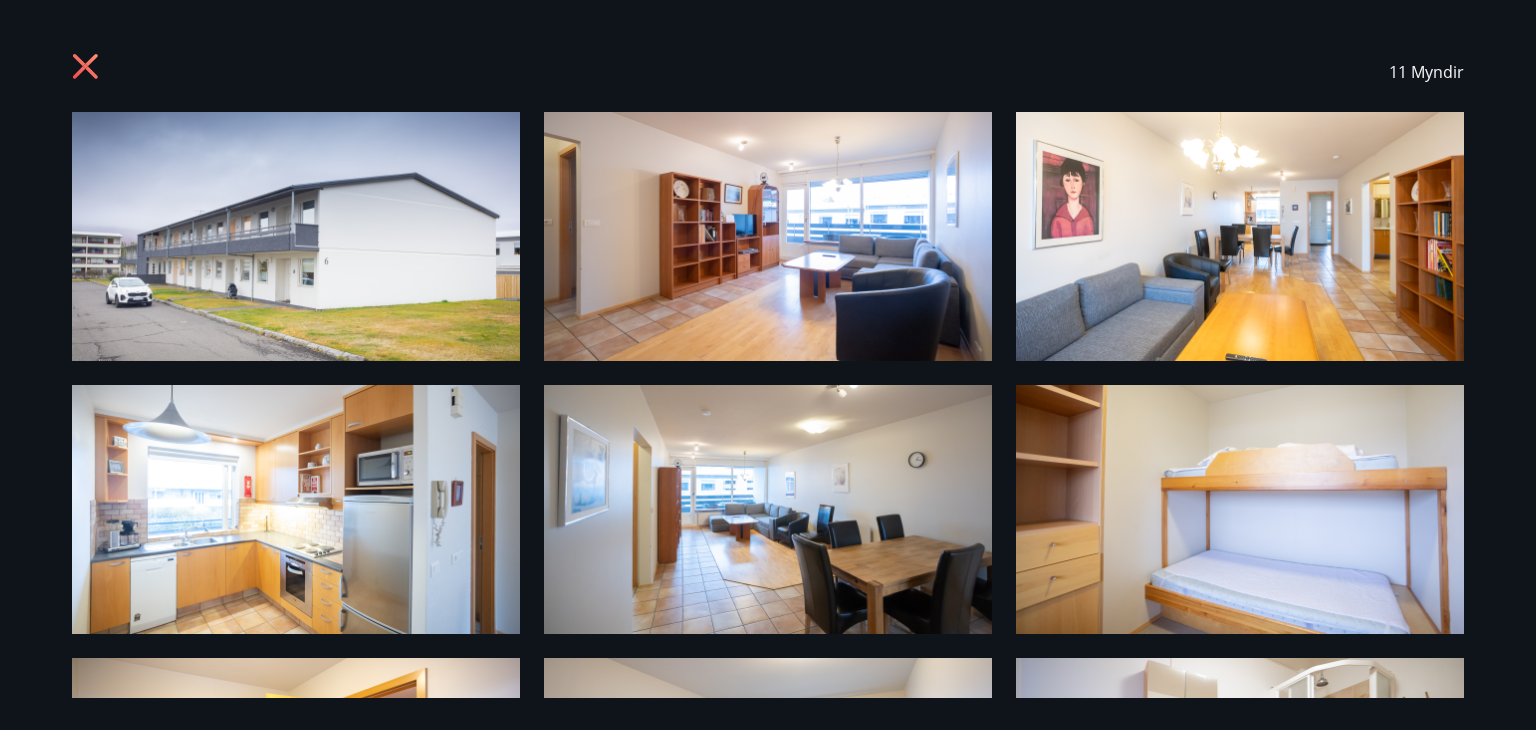 click 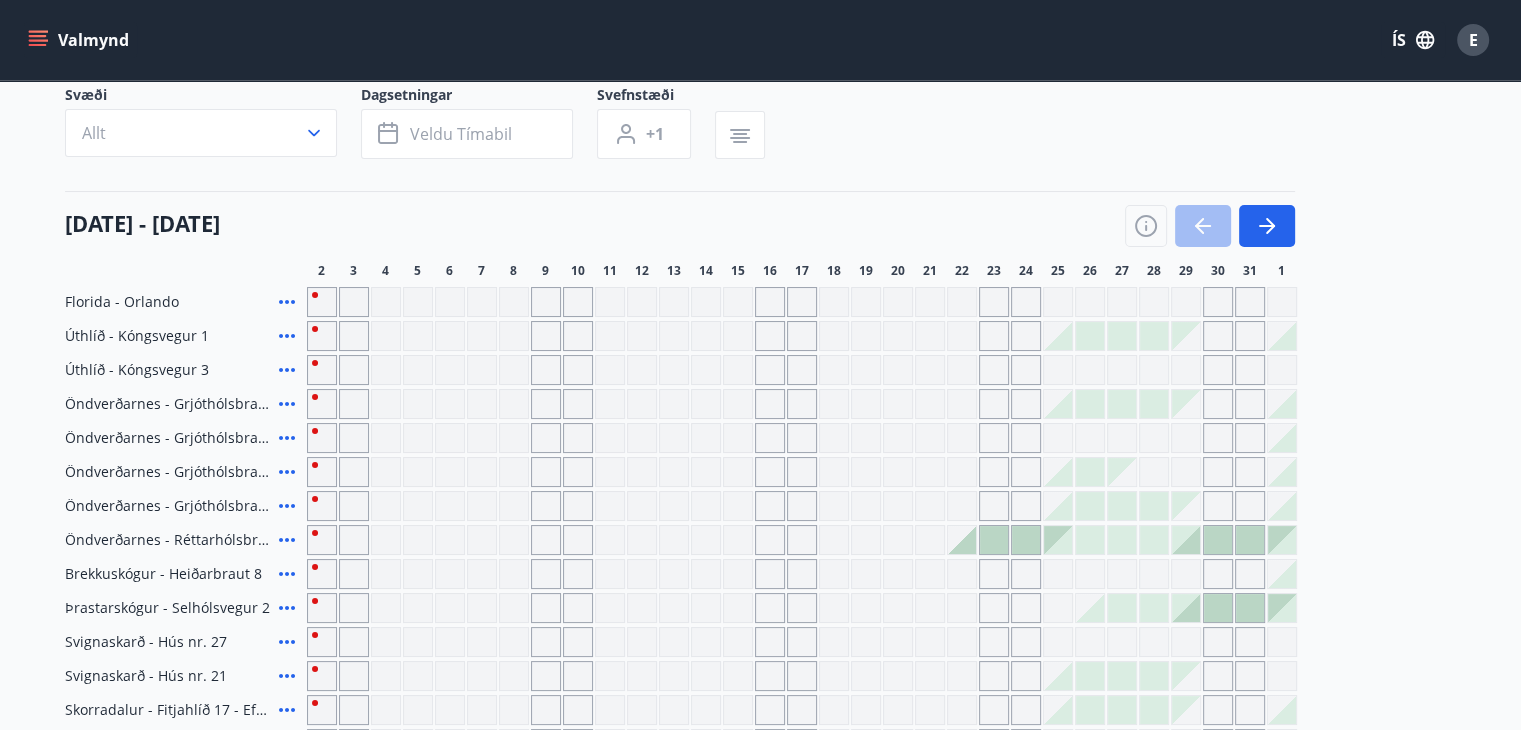 scroll, scrollTop: 400, scrollLeft: 0, axis: vertical 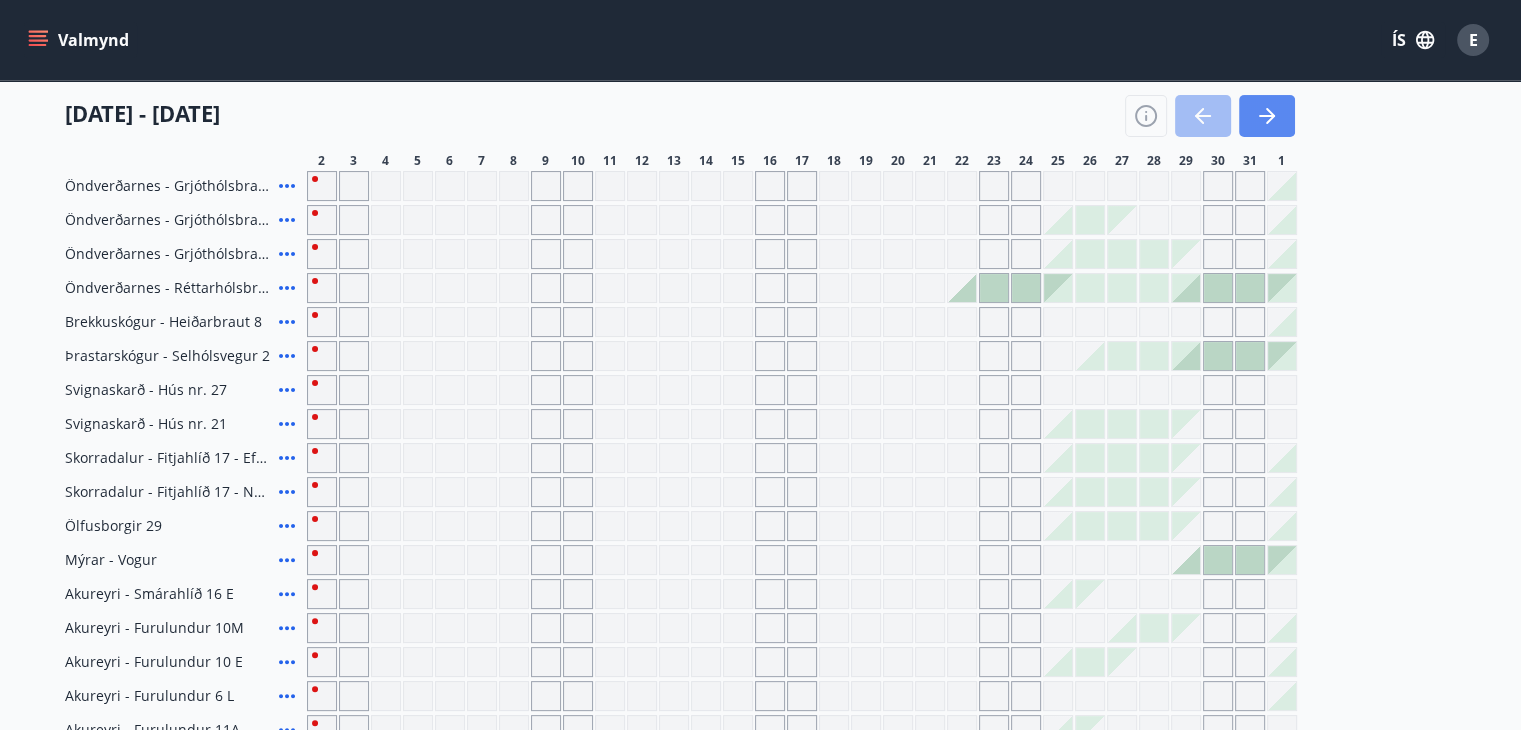 click 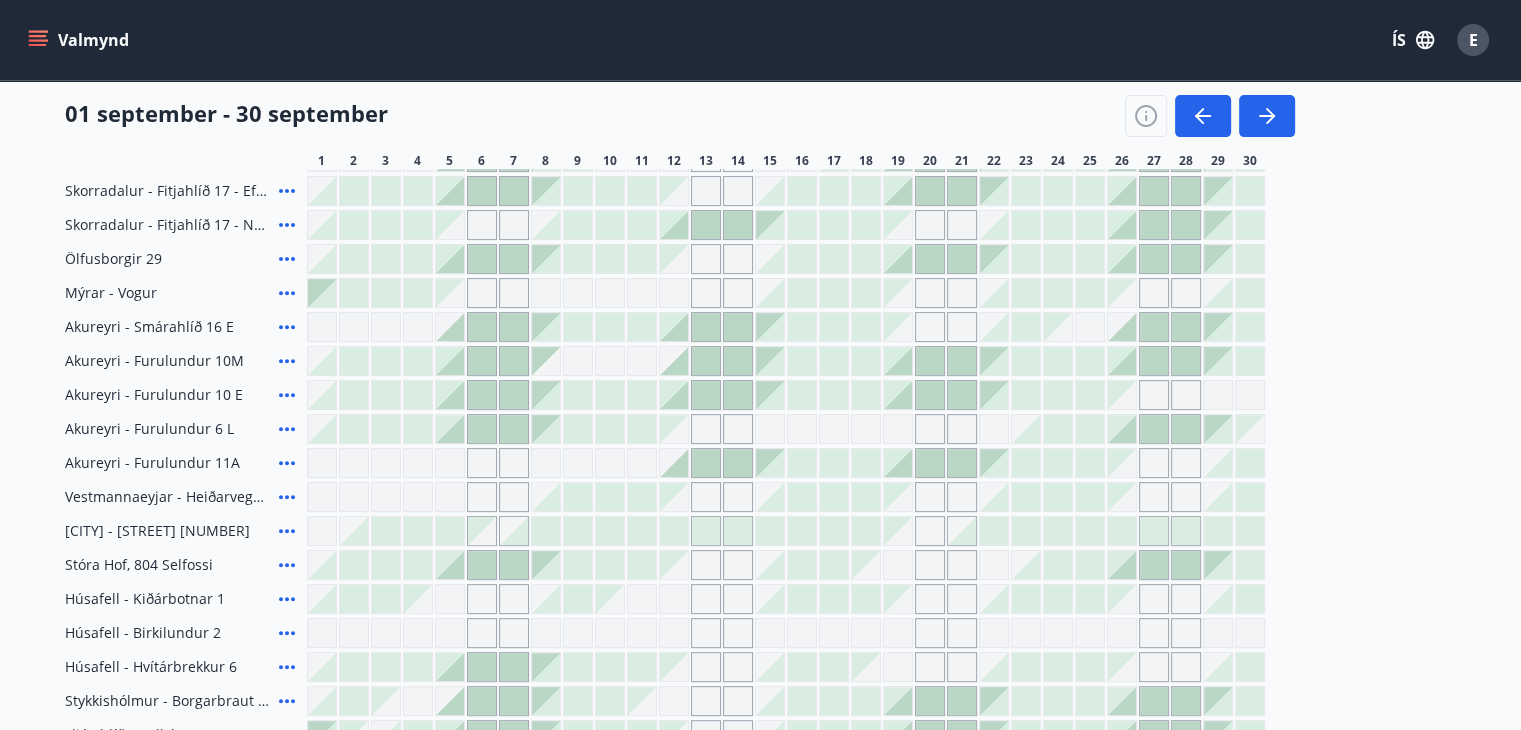 scroll, scrollTop: 700, scrollLeft: 0, axis: vertical 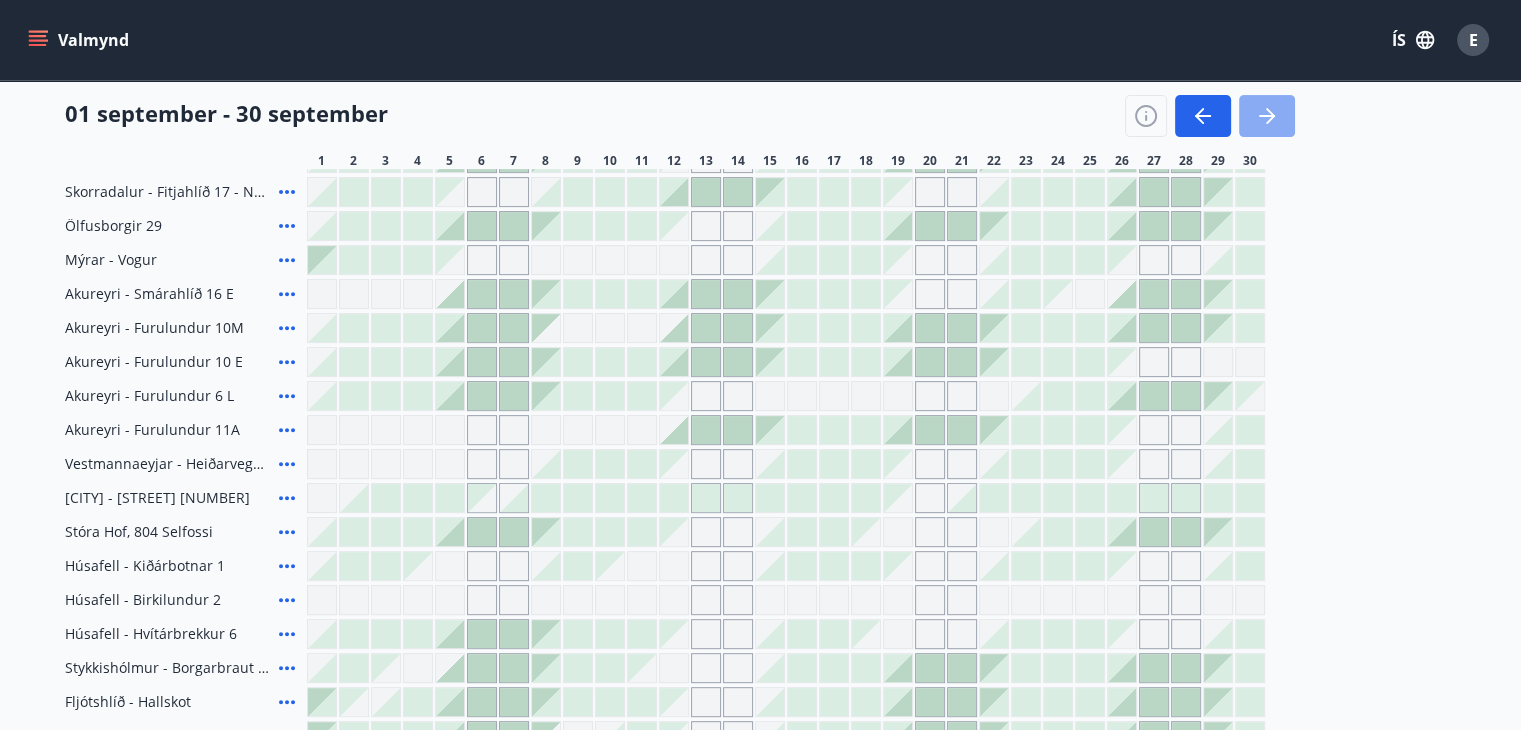 click 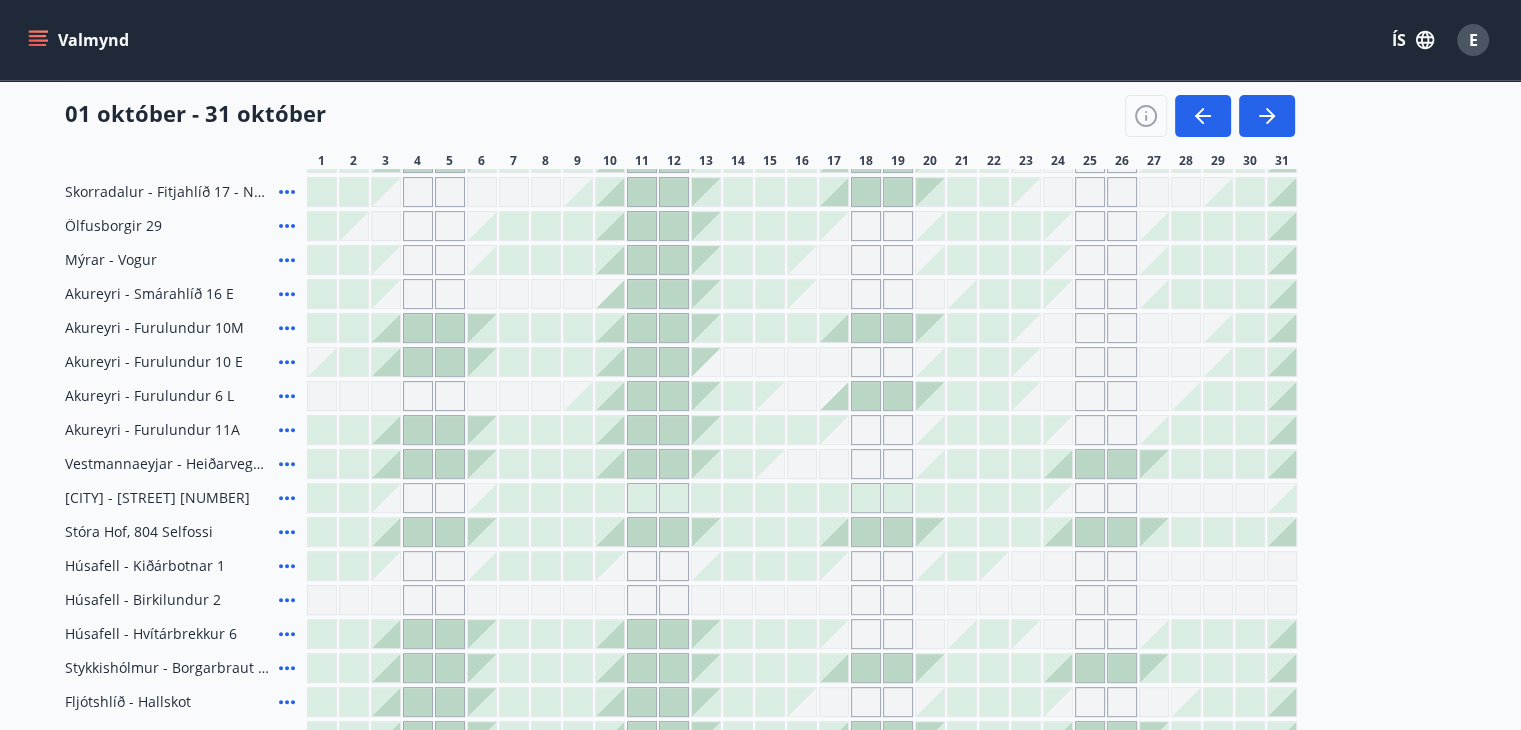 click 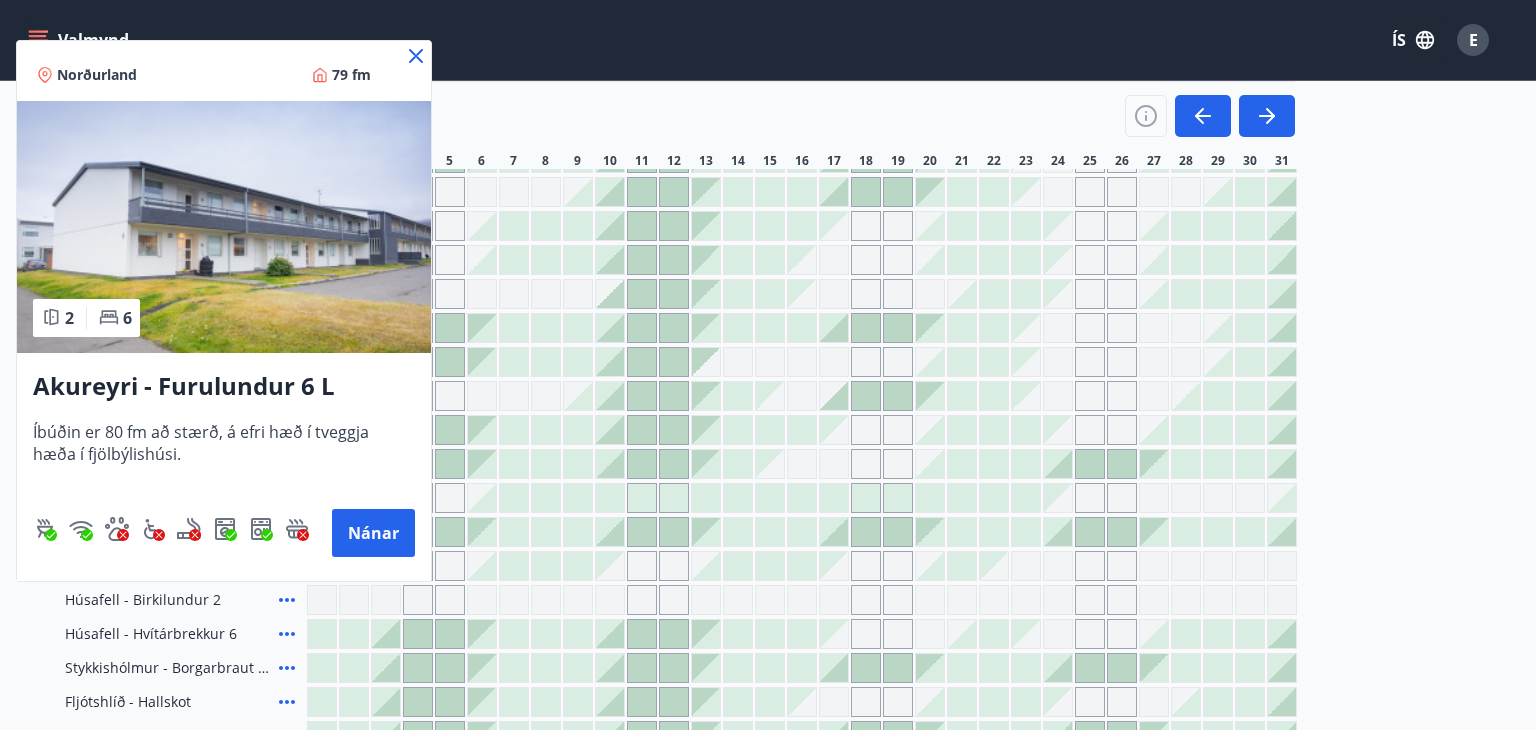 click 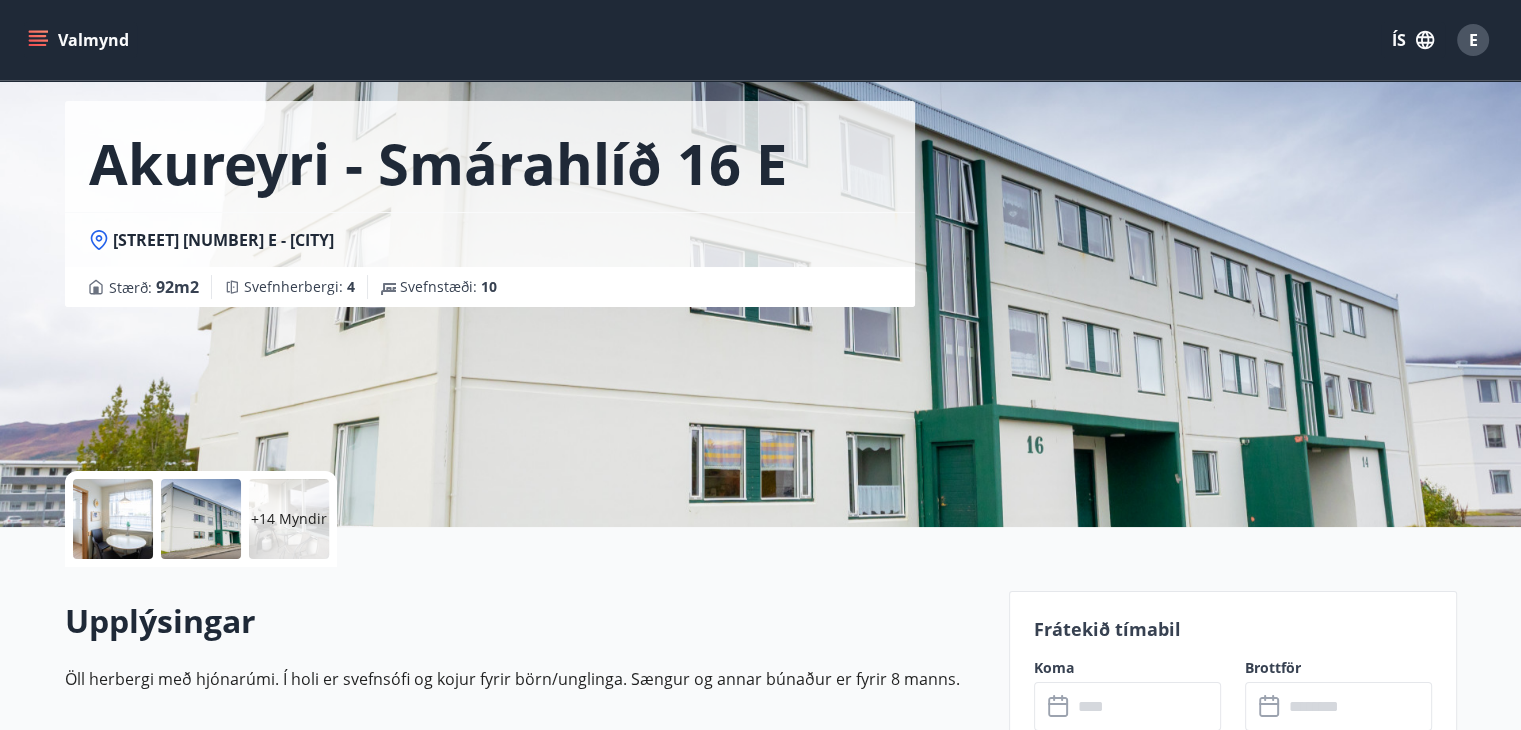 scroll, scrollTop: 0, scrollLeft: 0, axis: both 